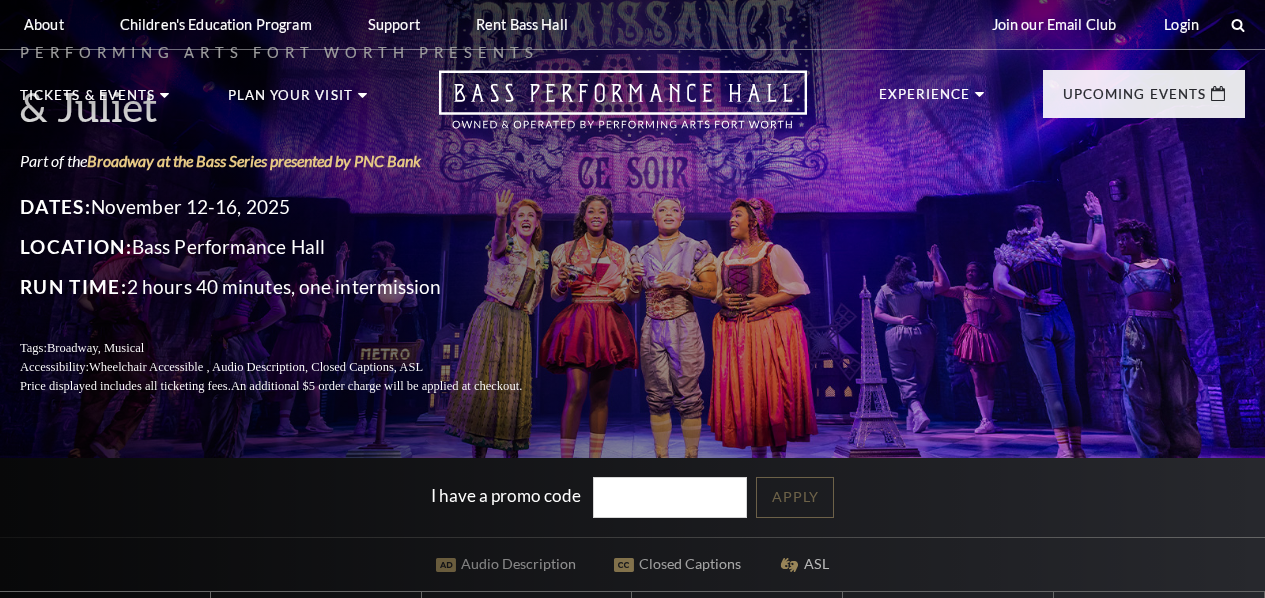 scroll, scrollTop: 0, scrollLeft: 0, axis: both 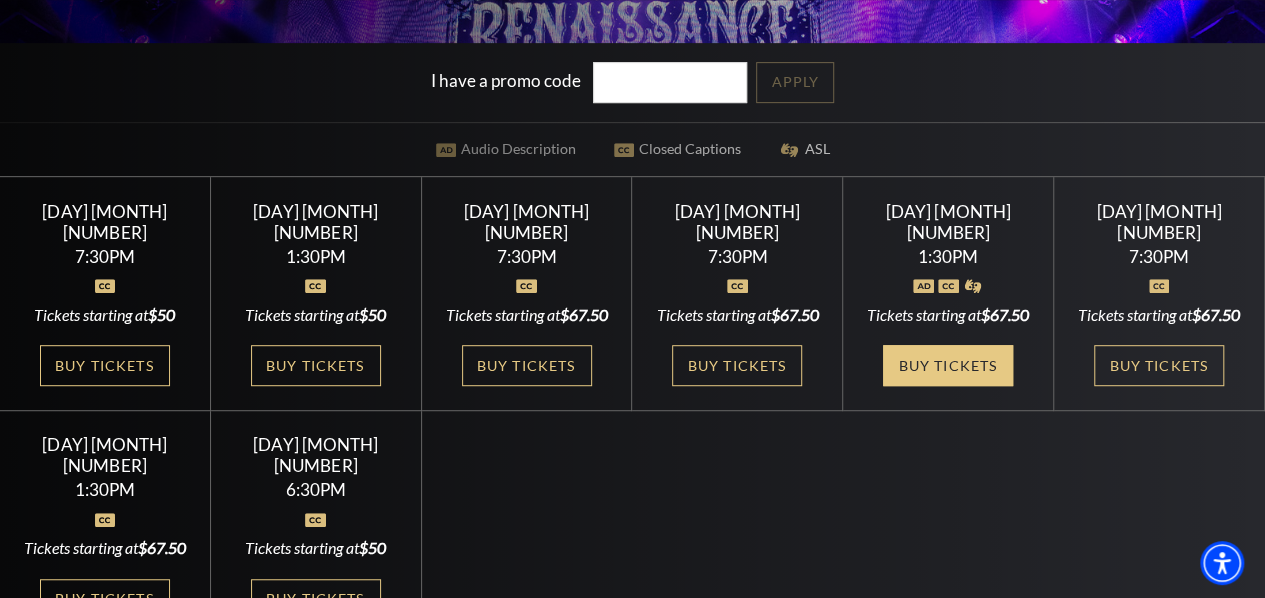 click on "Buy Tickets" at bounding box center [948, 365] 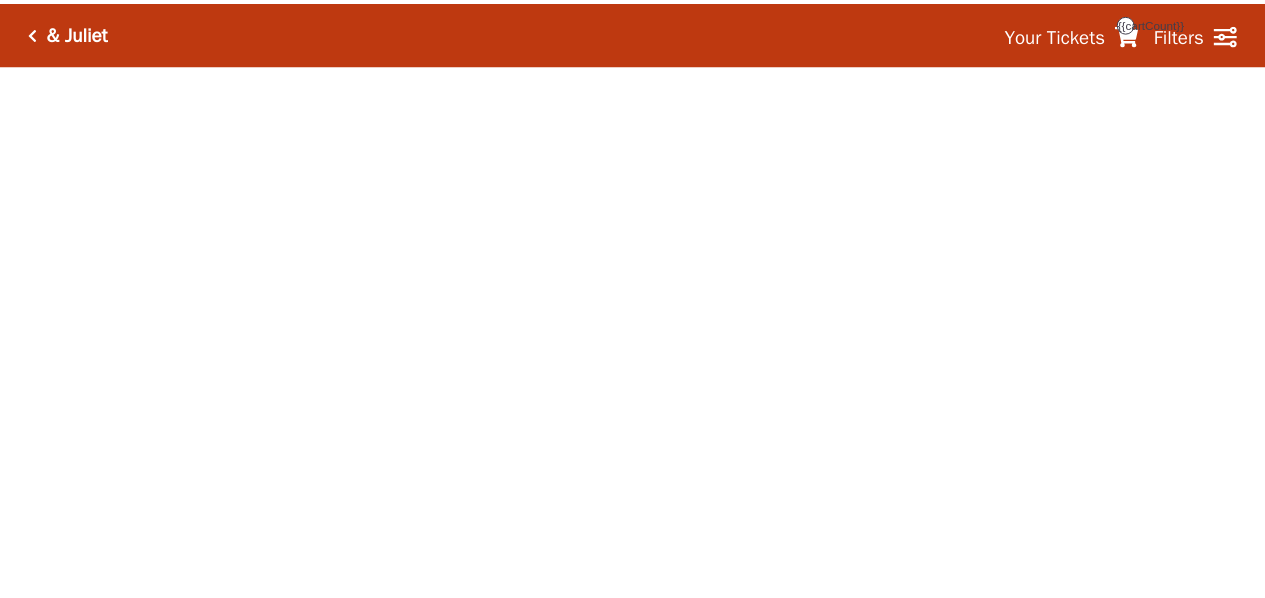 scroll, scrollTop: 0, scrollLeft: 0, axis: both 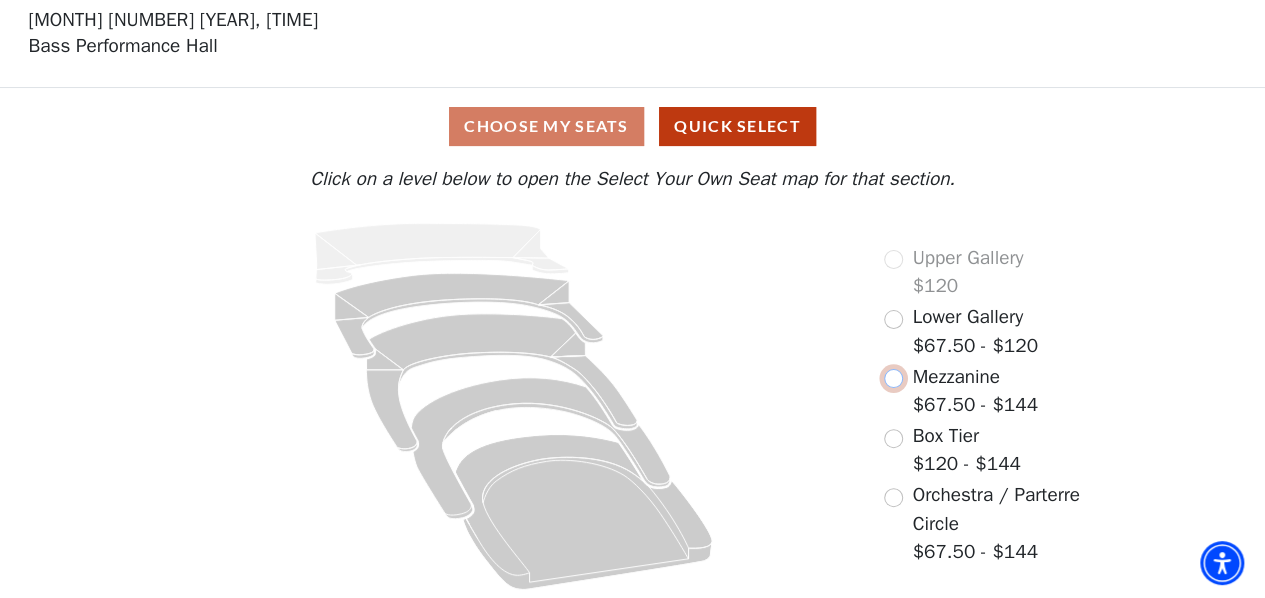 click at bounding box center (893, 378) 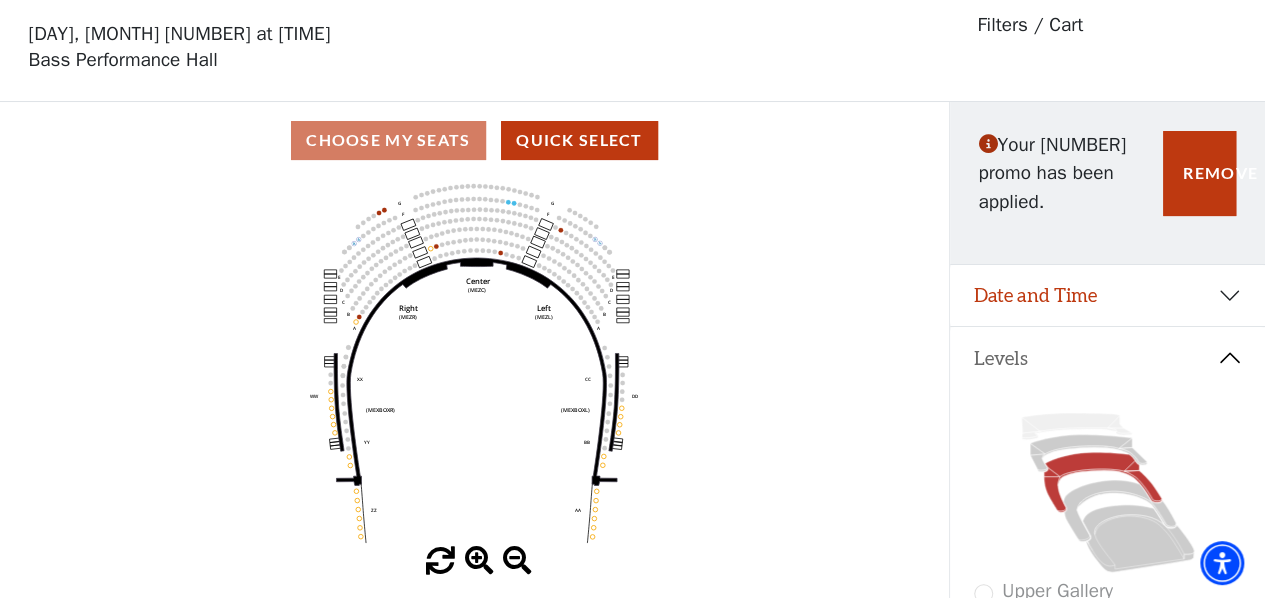 scroll, scrollTop: 92, scrollLeft: 0, axis: vertical 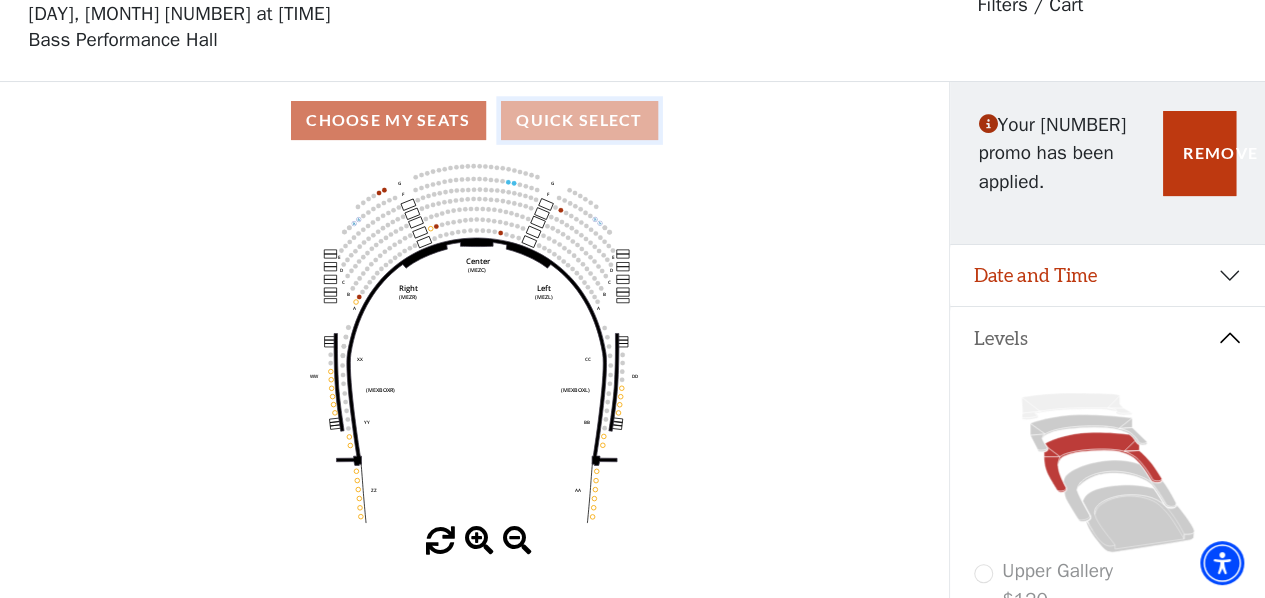 click on "Quick Select" at bounding box center [579, 120] 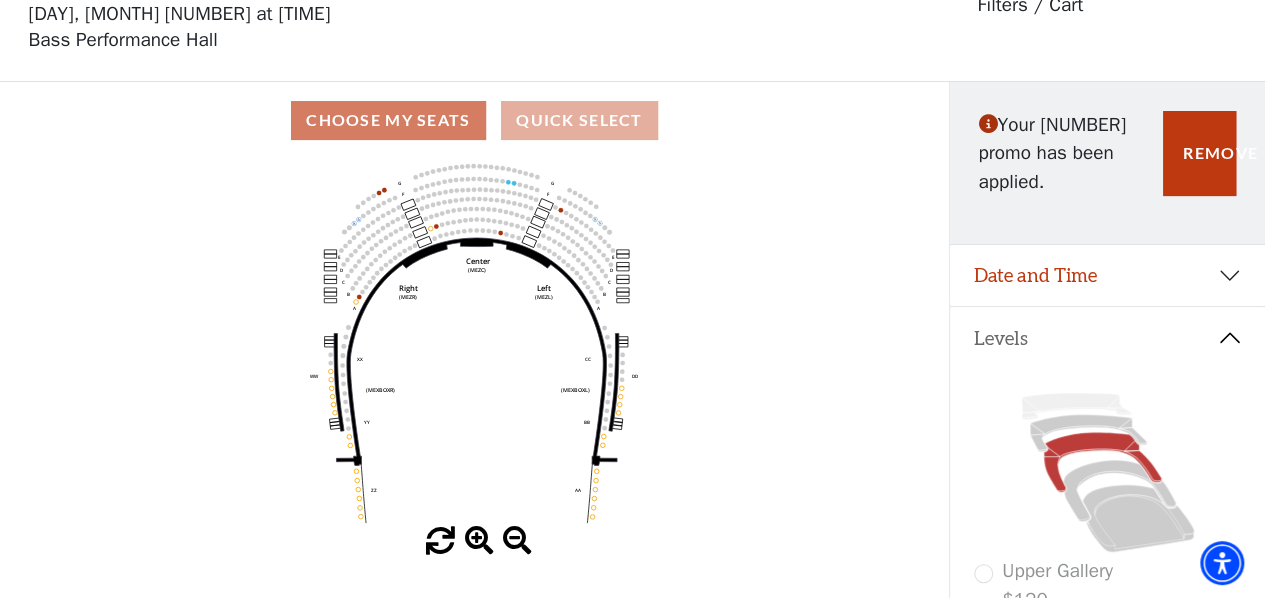 scroll, scrollTop: 0, scrollLeft: 0, axis: both 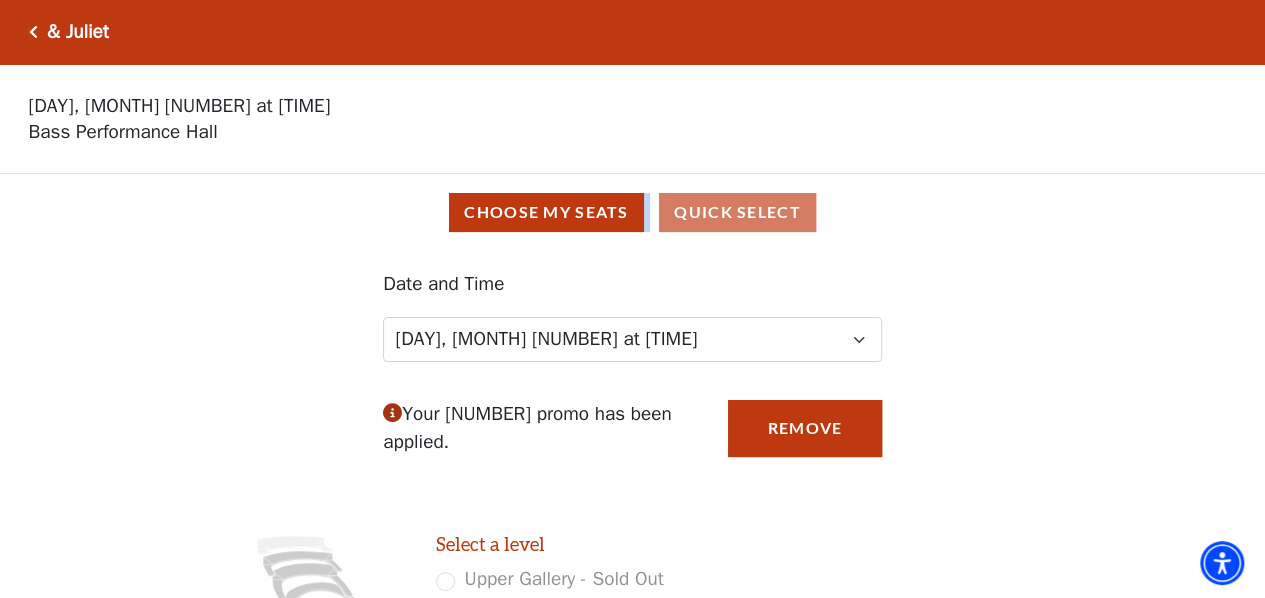 drag, startPoint x: 1264, startPoint y: 135, endPoint x: 1256, endPoint y: 213, distance: 78.40918 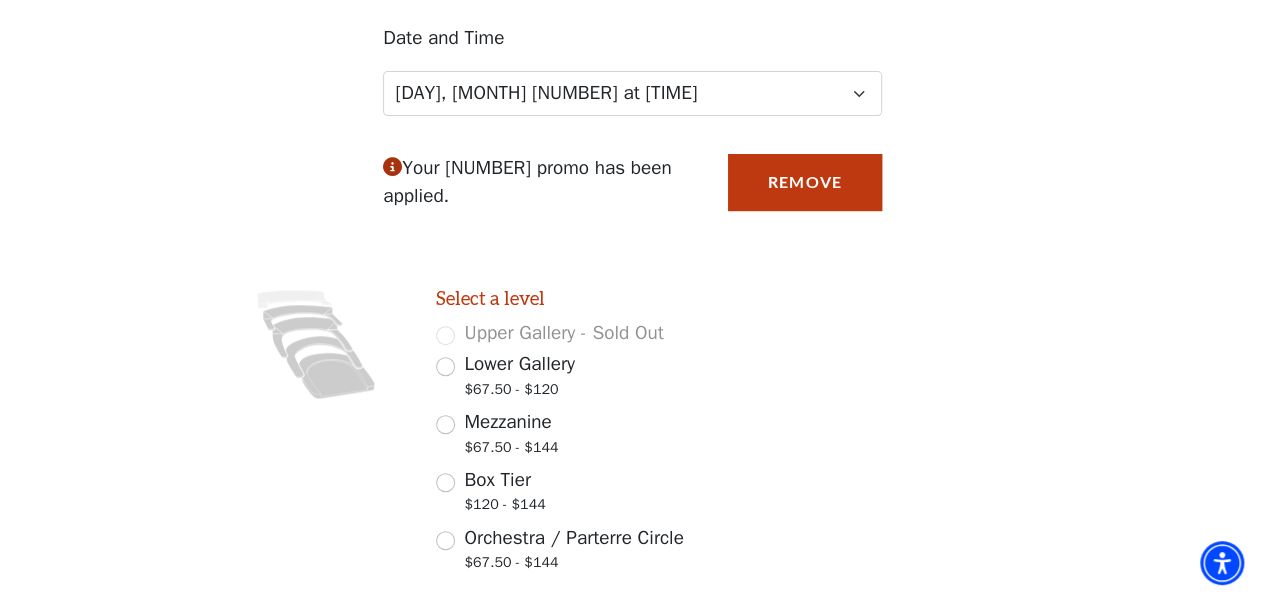 scroll, scrollTop: 252, scrollLeft: 0, axis: vertical 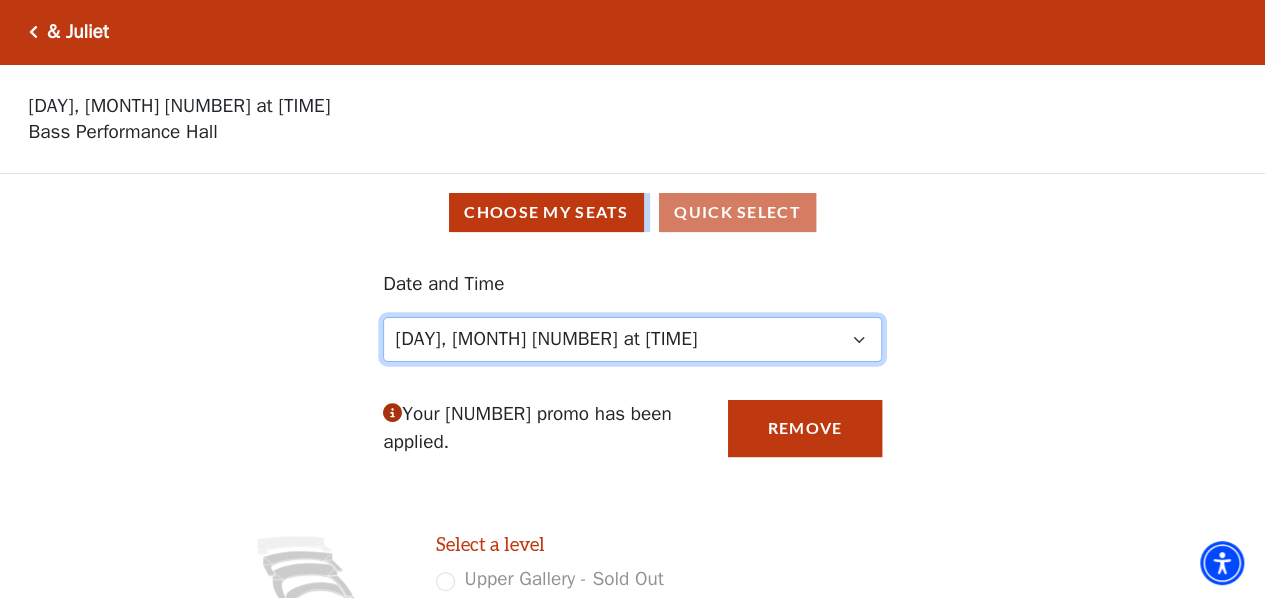 click on "Thursday, November 13 at 1:30 PM Wednesday, November 12 at 7:30 PM Thursday, November 13 at 7:30 PM Friday, November 14 at 7:30 PM Saturday, November 15 at 1:30 PM Saturday, November 15 at 7:30 PM Sunday, November 16 at 1:30 PM Sunday, November 16 at 6:30 PM" at bounding box center [632, 339] 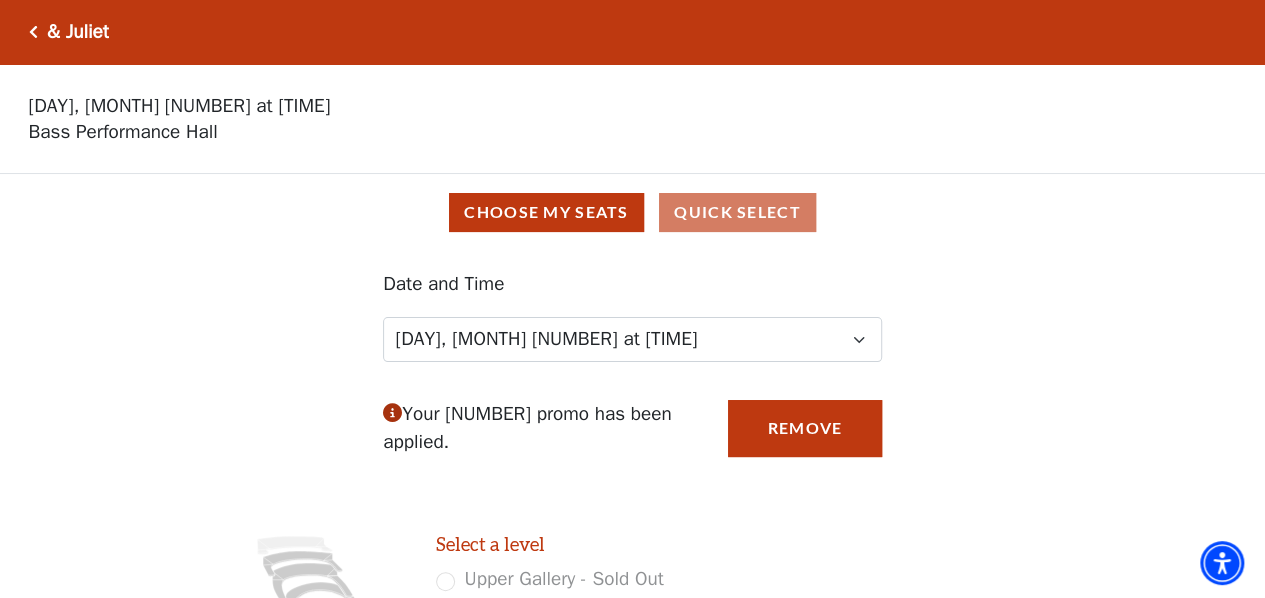 click on "Date and Time   Thursday, November 13 at 1:30 PM Wednesday, November 12 at 7:30 PM Thursday, November 13 at 7:30 PM Friday, November 14 at 7:30 PM Saturday, November 15 at 1:30 PM Saturday, November 15 at 7:30 PM Sunday, November 16 at 1:30 PM Sunday, November 16 at 6:30 PM" at bounding box center (632, 316) 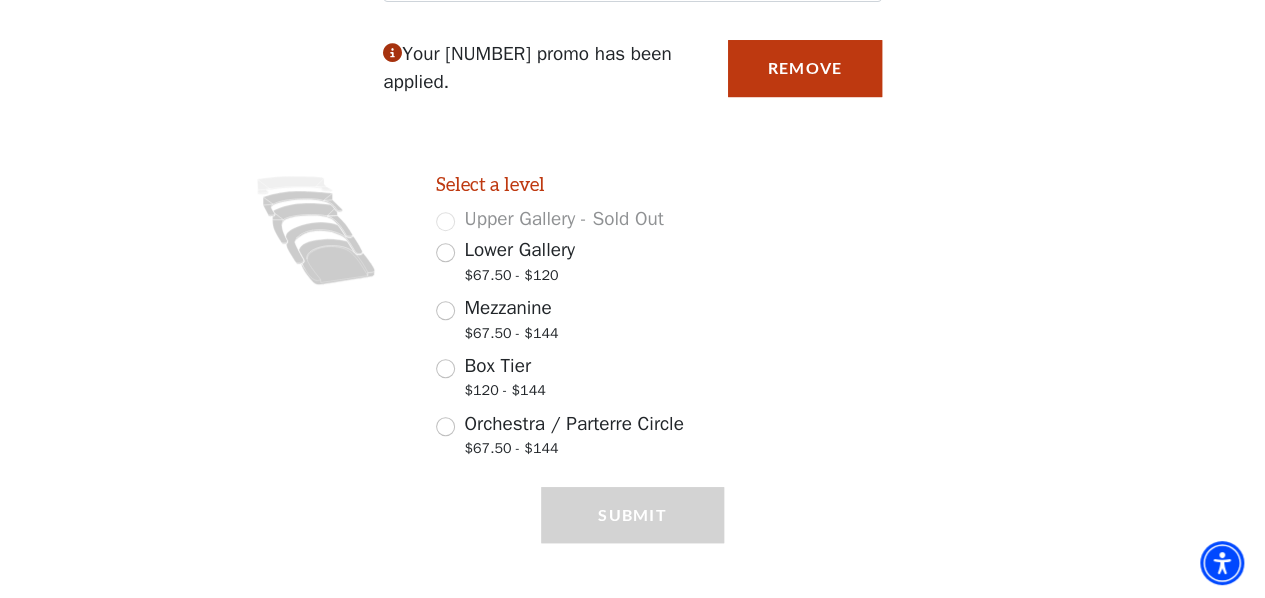 scroll, scrollTop: 362, scrollLeft: 0, axis: vertical 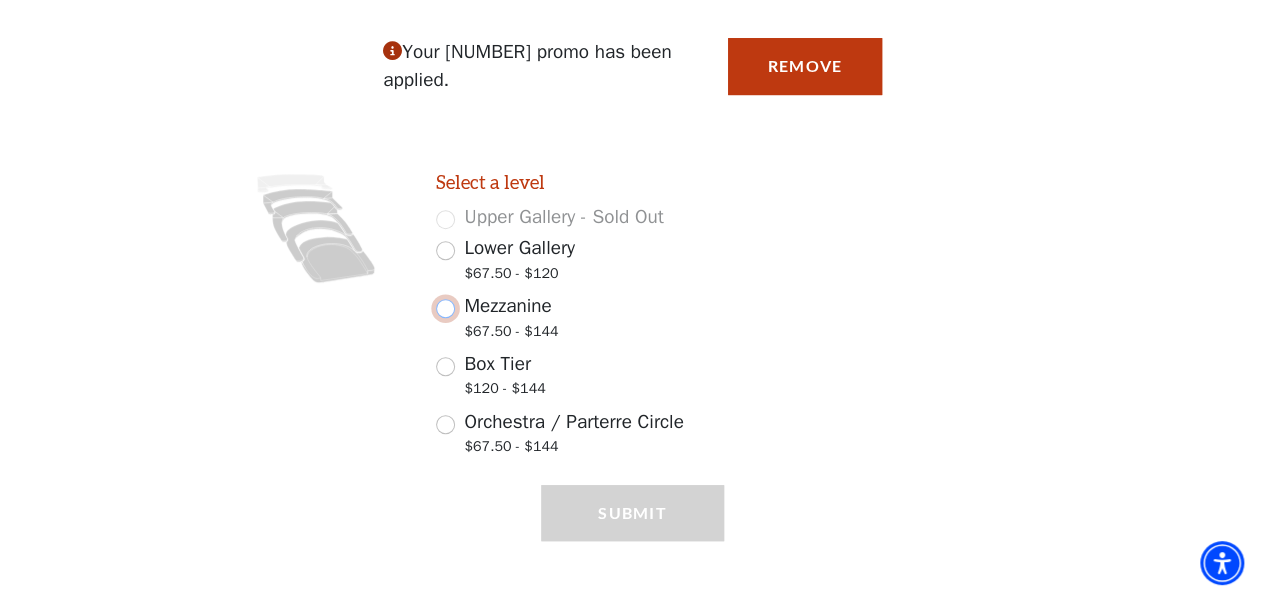 click on "Mezzanine     $67.50 - $144" at bounding box center (445, 308) 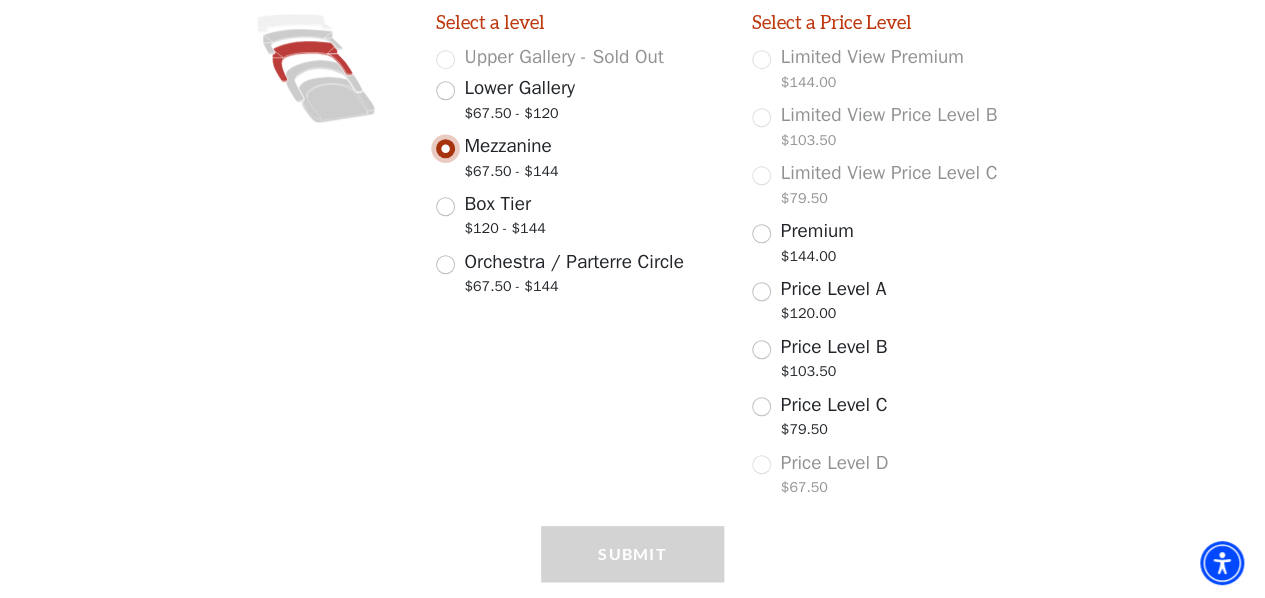 scroll, scrollTop: 530, scrollLeft: 0, axis: vertical 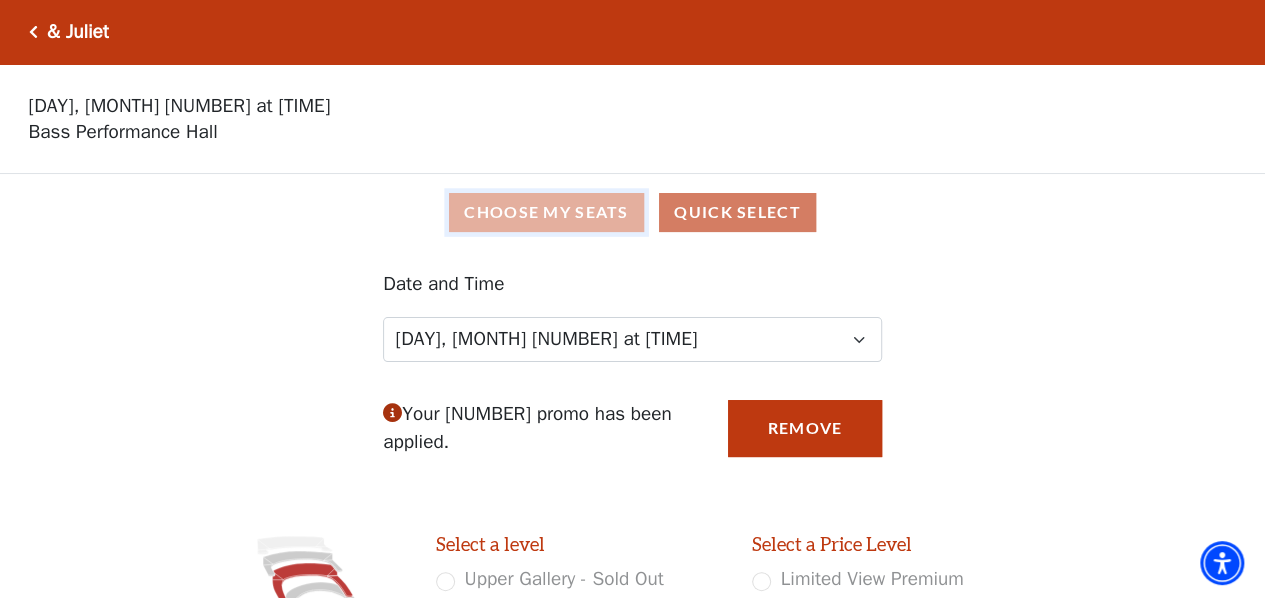 click on "Choose My Seats" at bounding box center [546, 212] 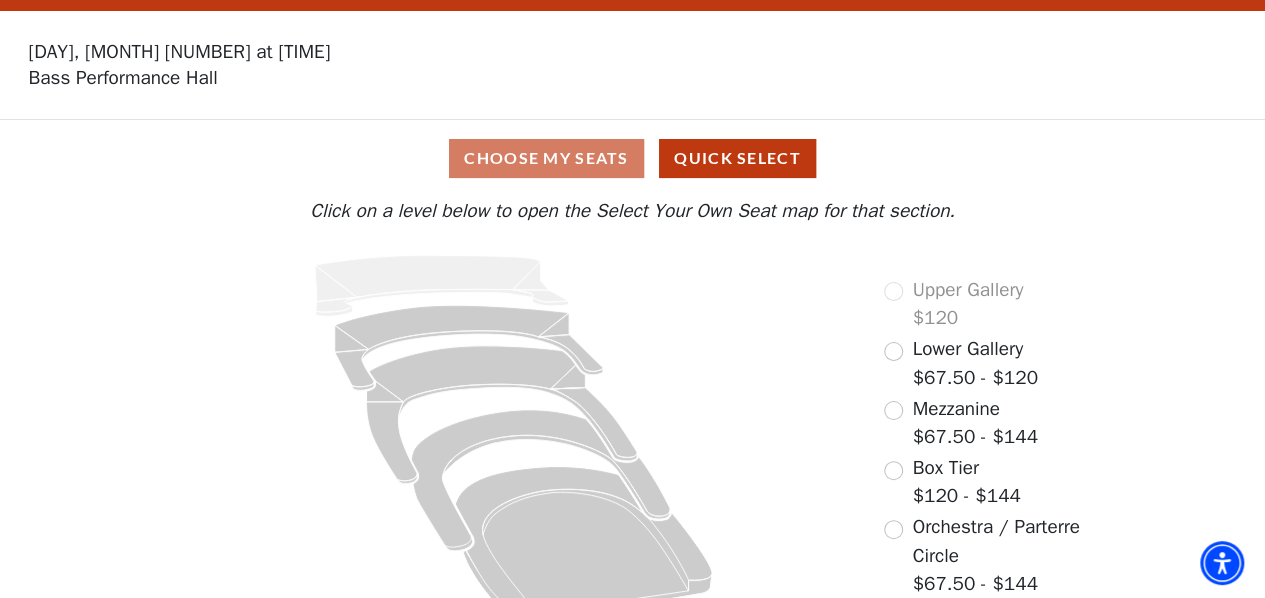 scroll, scrollTop: 86, scrollLeft: 0, axis: vertical 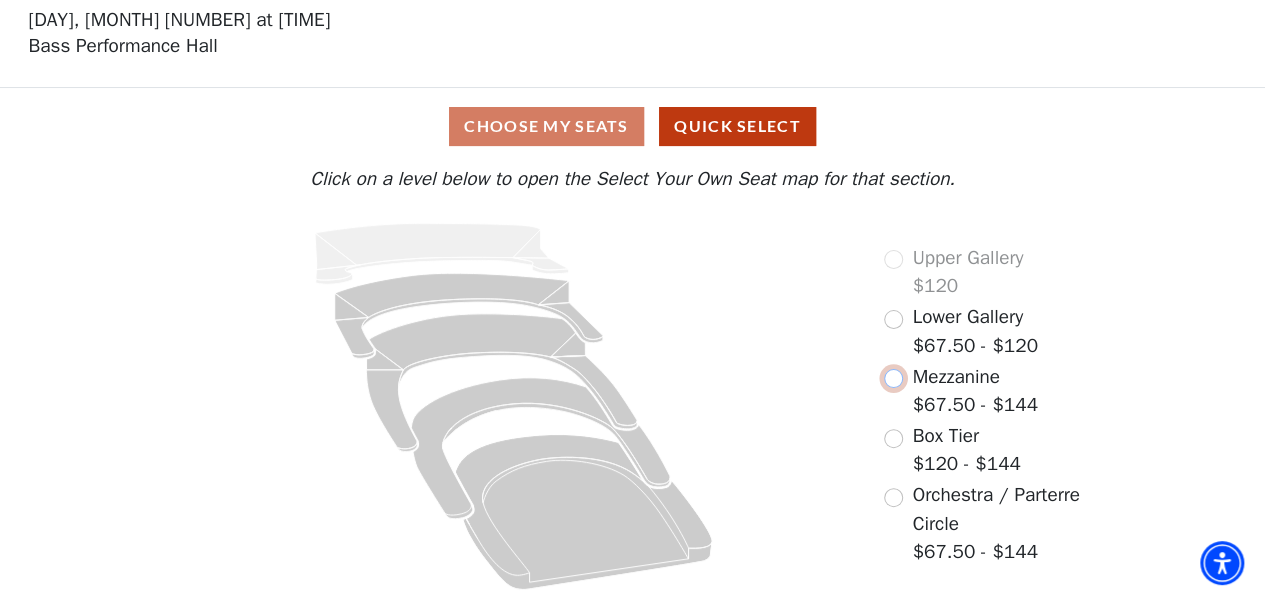 click at bounding box center (893, 378) 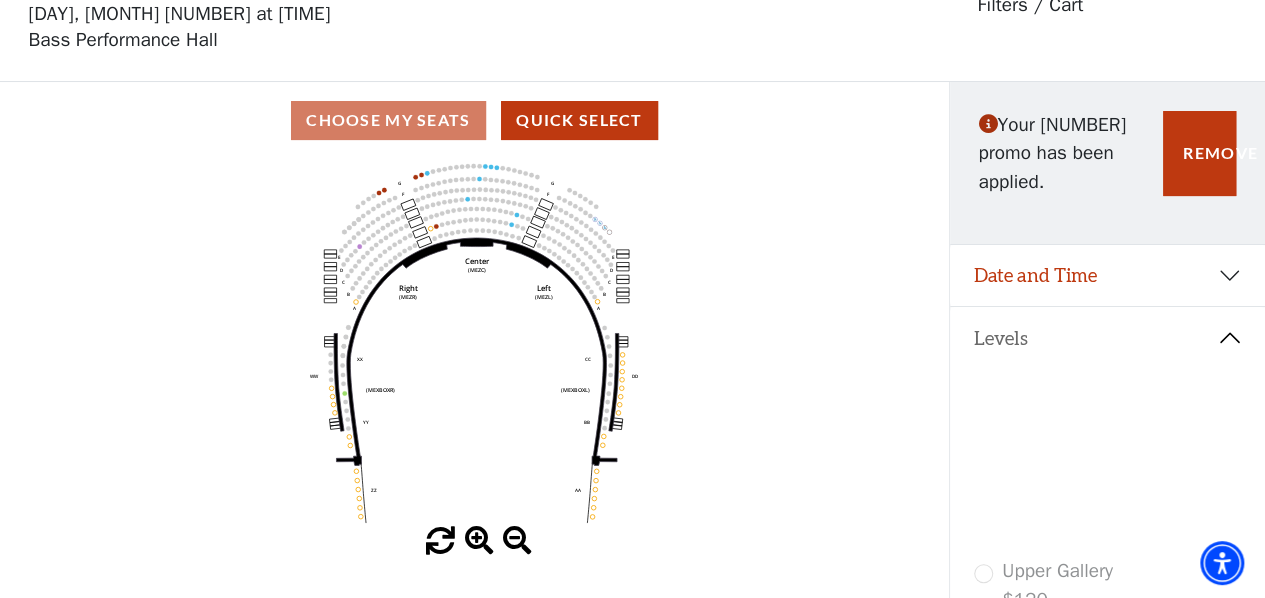scroll, scrollTop: 92, scrollLeft: 0, axis: vertical 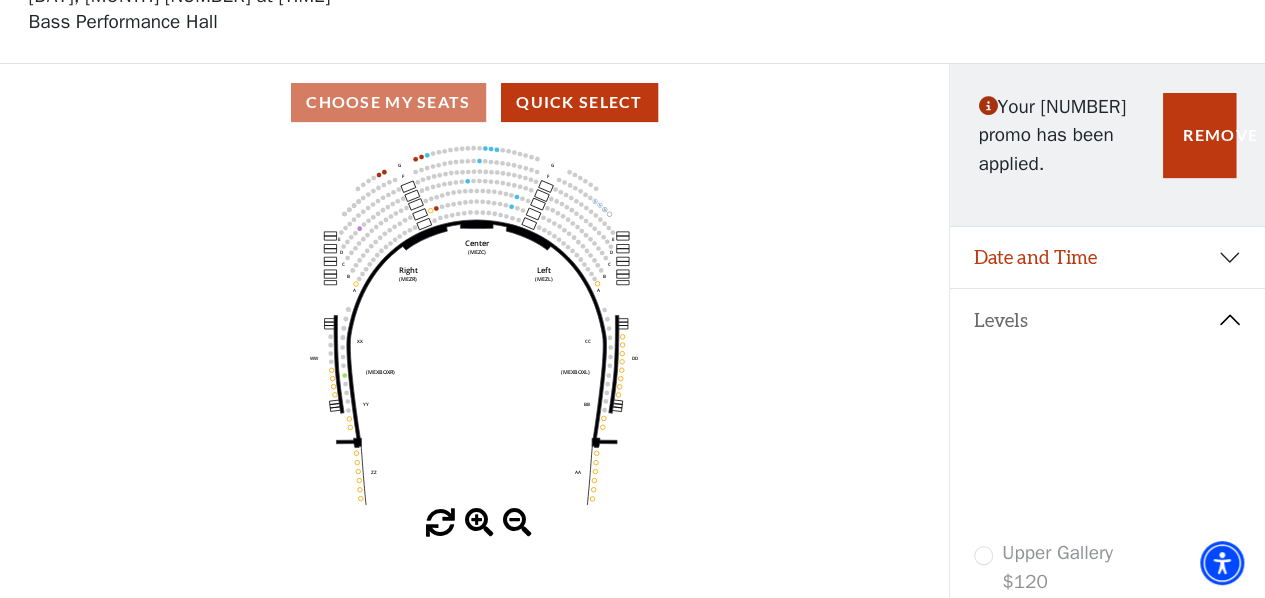 click on "Choose My Seats
Quick Select" at bounding box center [474, 102] 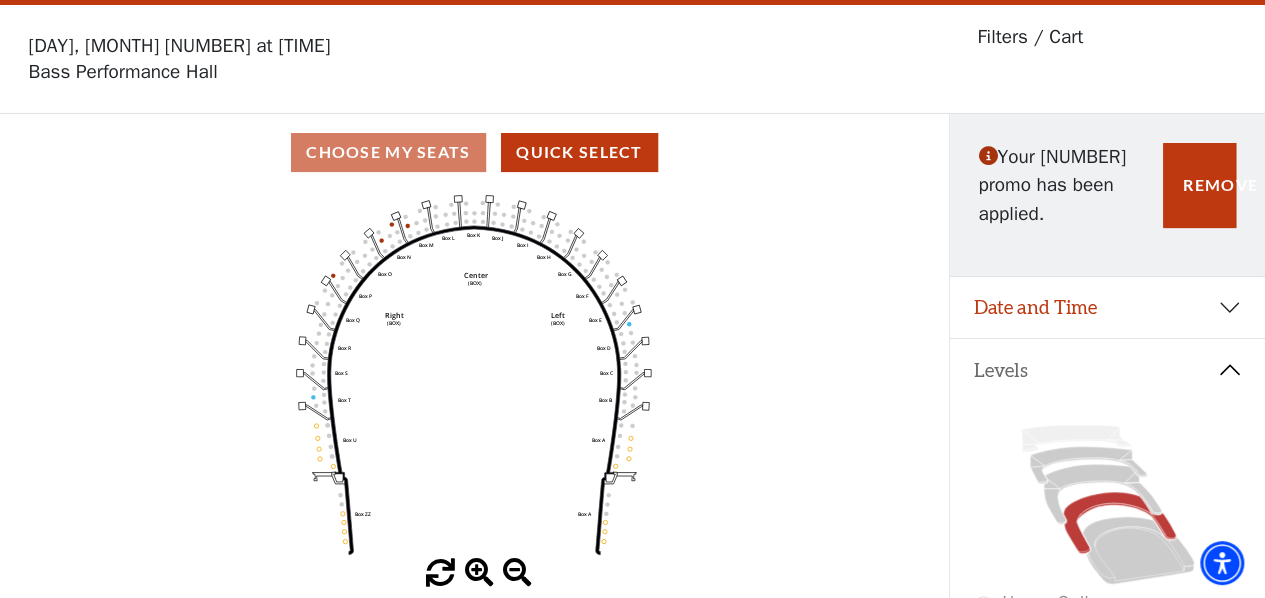 scroll, scrollTop: 92, scrollLeft: 0, axis: vertical 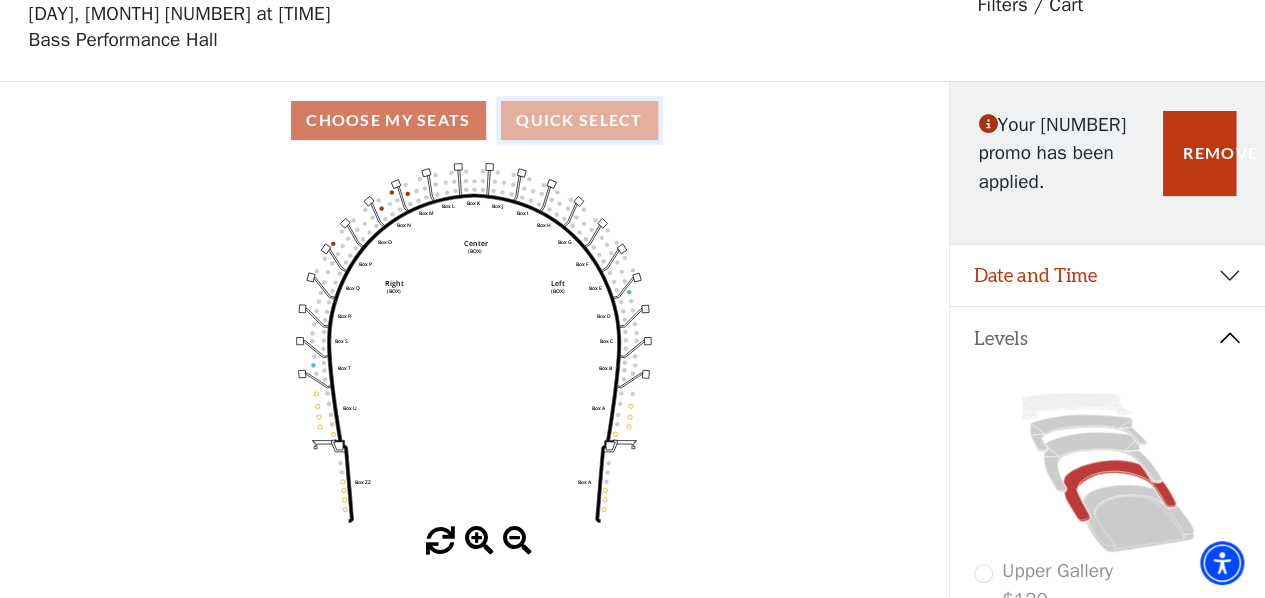 click on "Quick Select" at bounding box center [579, 120] 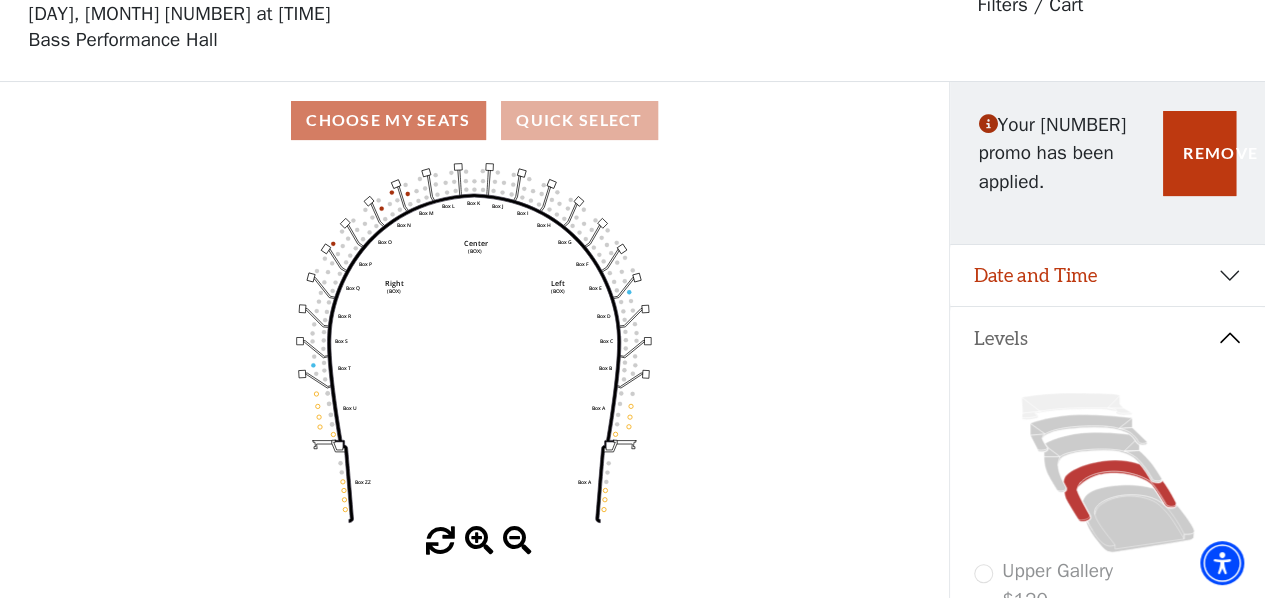 select on "6234" 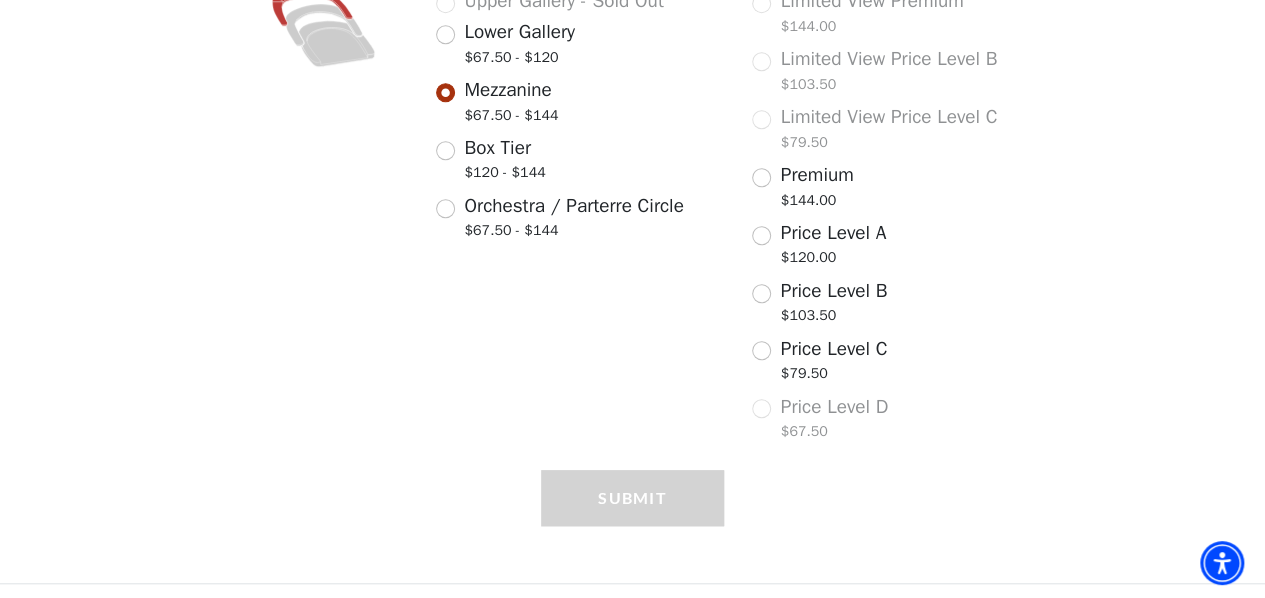 scroll, scrollTop: 579, scrollLeft: 0, axis: vertical 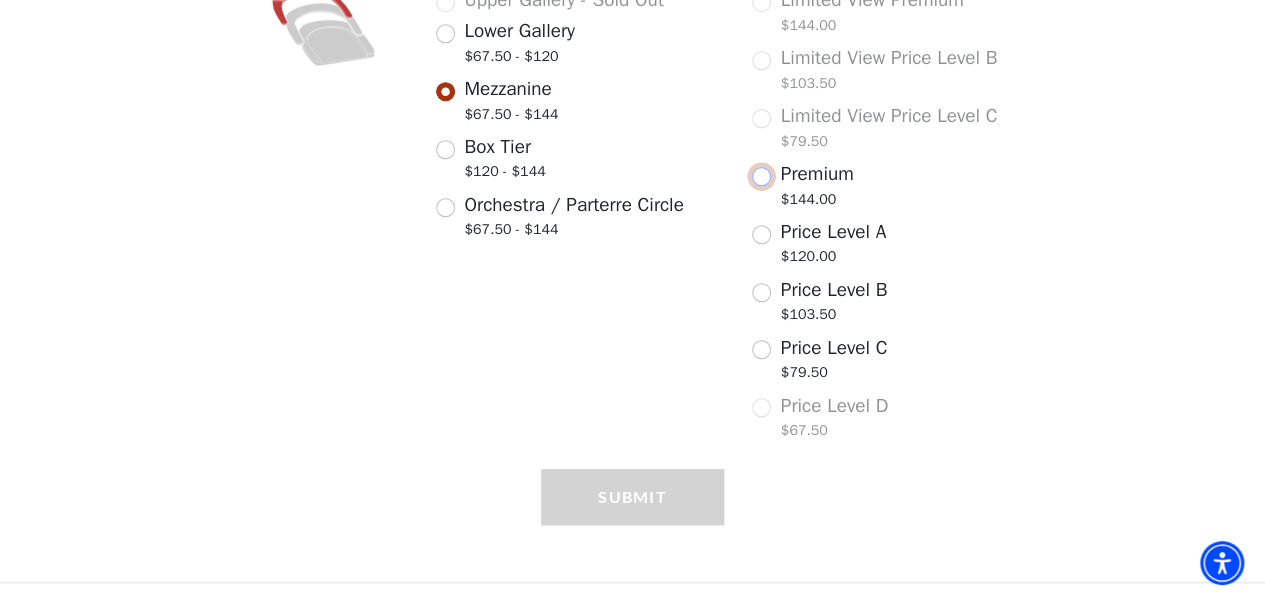 click on "Premium $144.00" at bounding box center (761, 176) 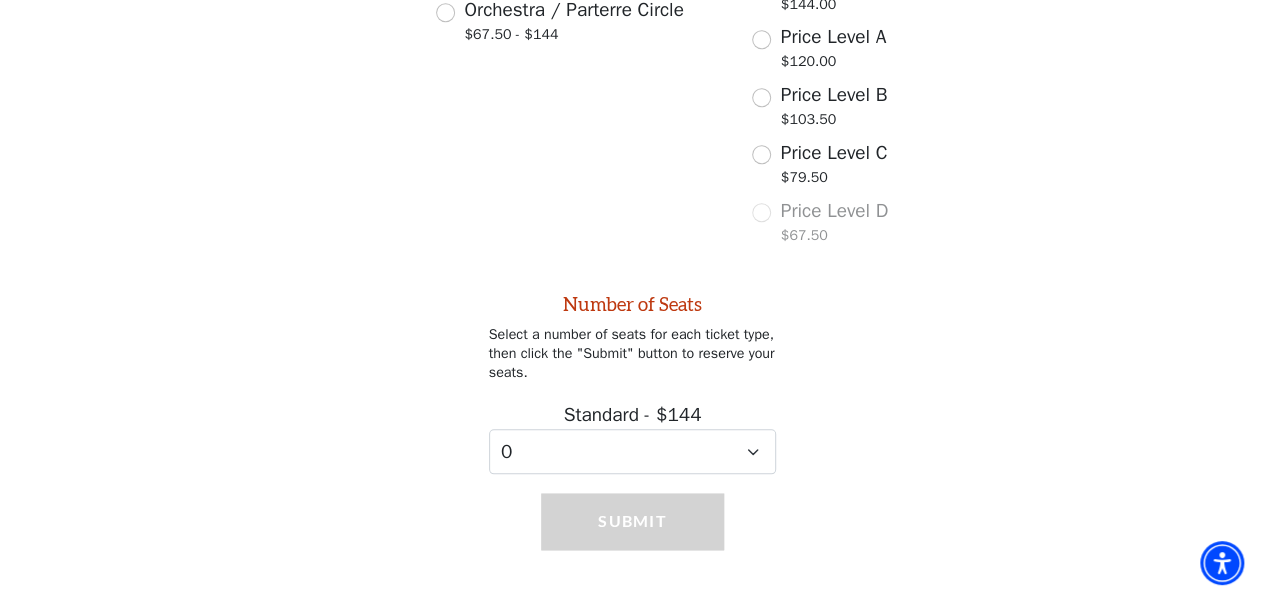 scroll, scrollTop: 797, scrollLeft: 0, axis: vertical 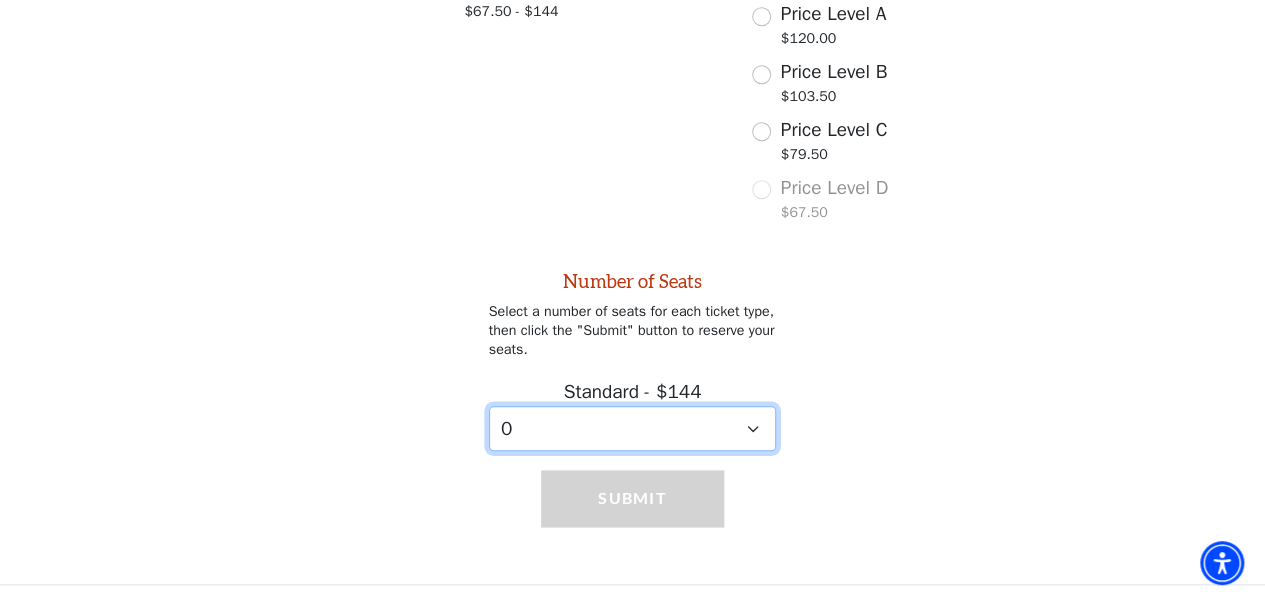 click on "0 1 2 3 4 5 6 7 8 9" at bounding box center [633, 428] 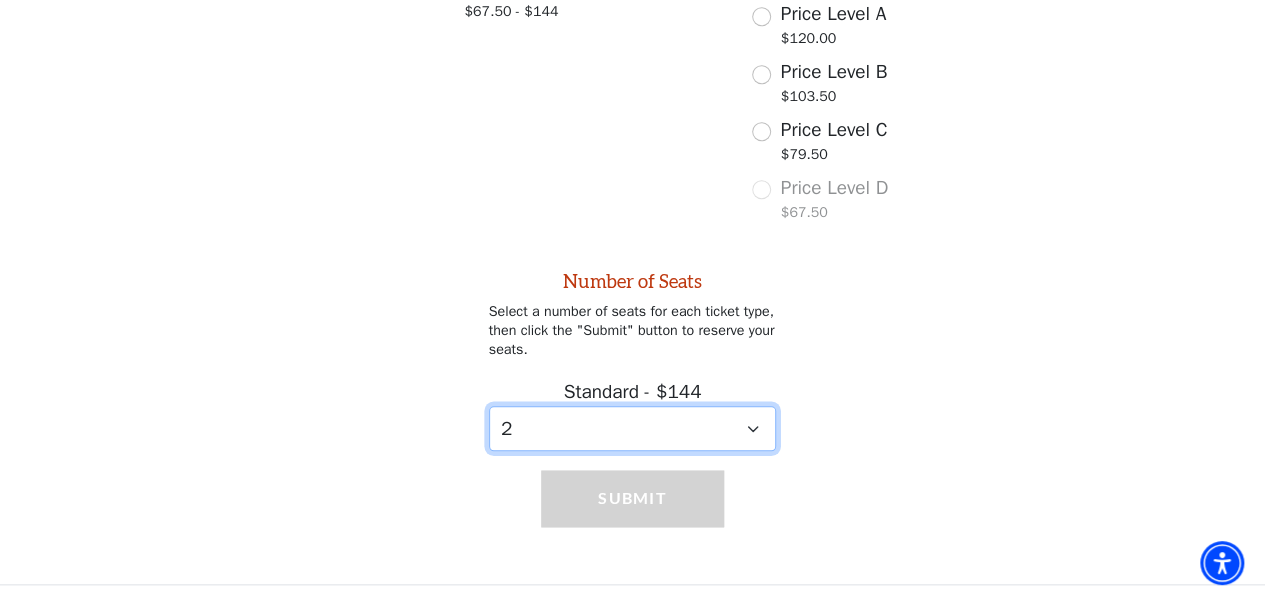 click on "0 1 2 3 4 5 6 7 8 9" at bounding box center [633, 428] 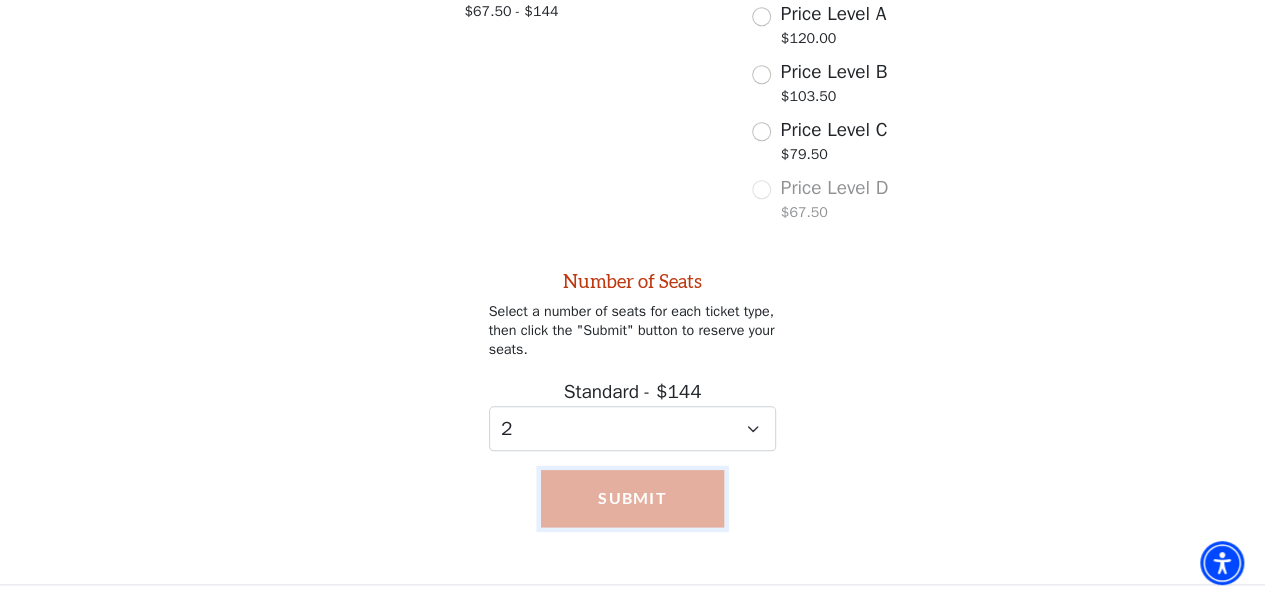 click on "Submit" at bounding box center (632, 498) 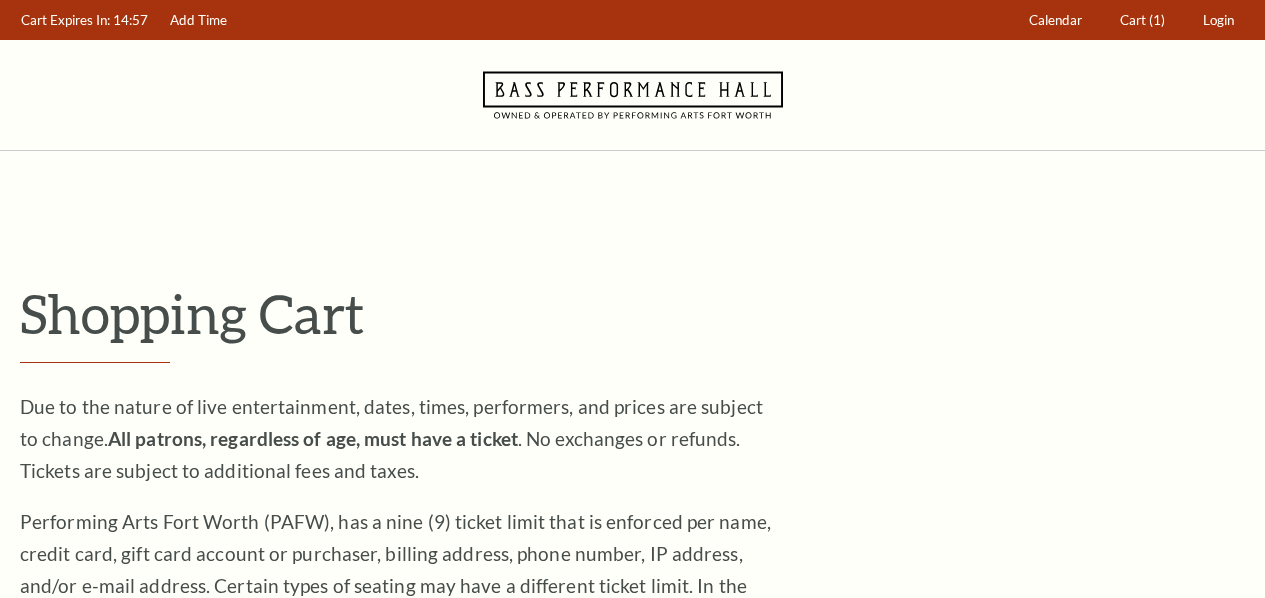 scroll, scrollTop: 0, scrollLeft: 0, axis: both 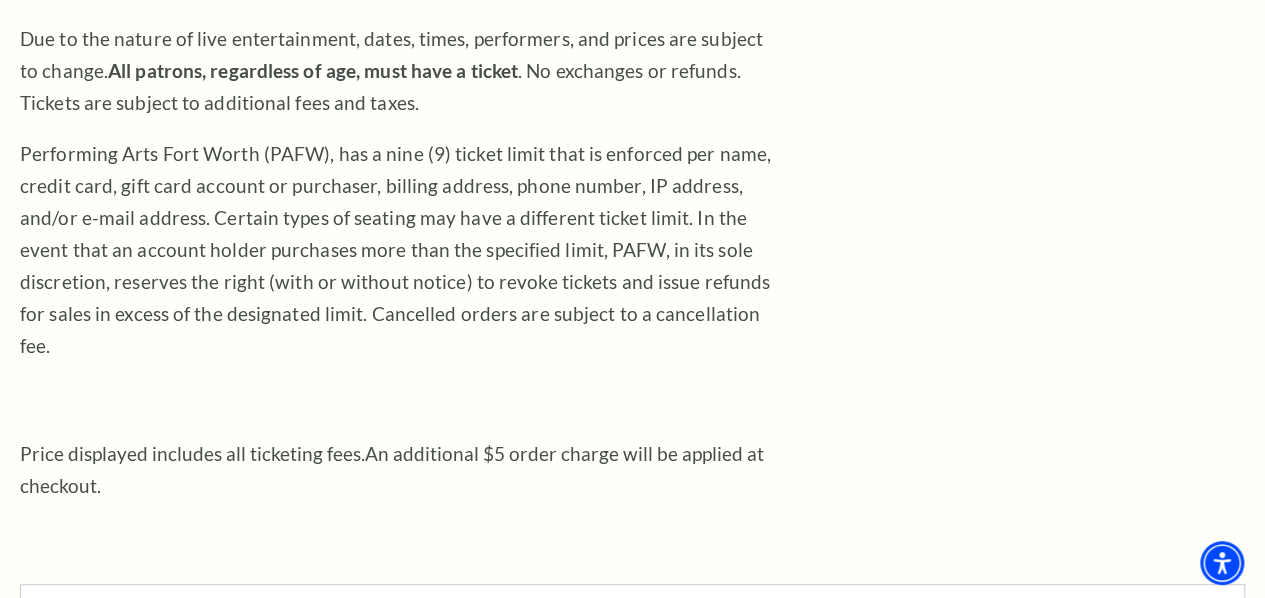 drag, startPoint x: 1272, startPoint y: 73, endPoint x: 1260, endPoint y: 143, distance: 71.021126 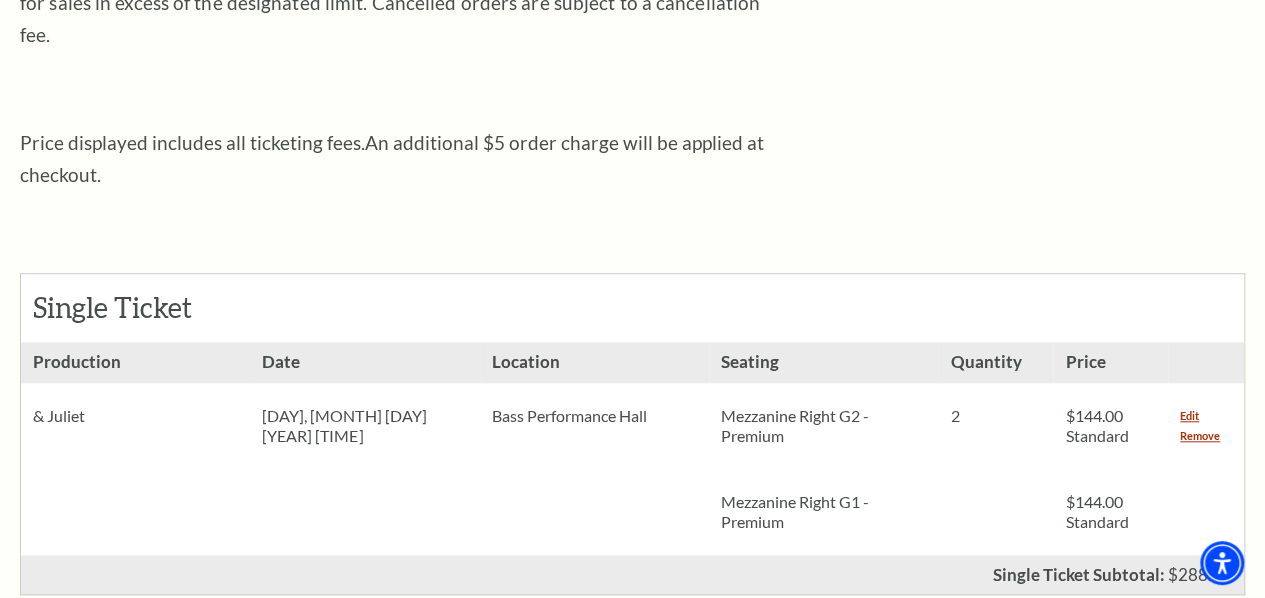 scroll, scrollTop: 0, scrollLeft: 0, axis: both 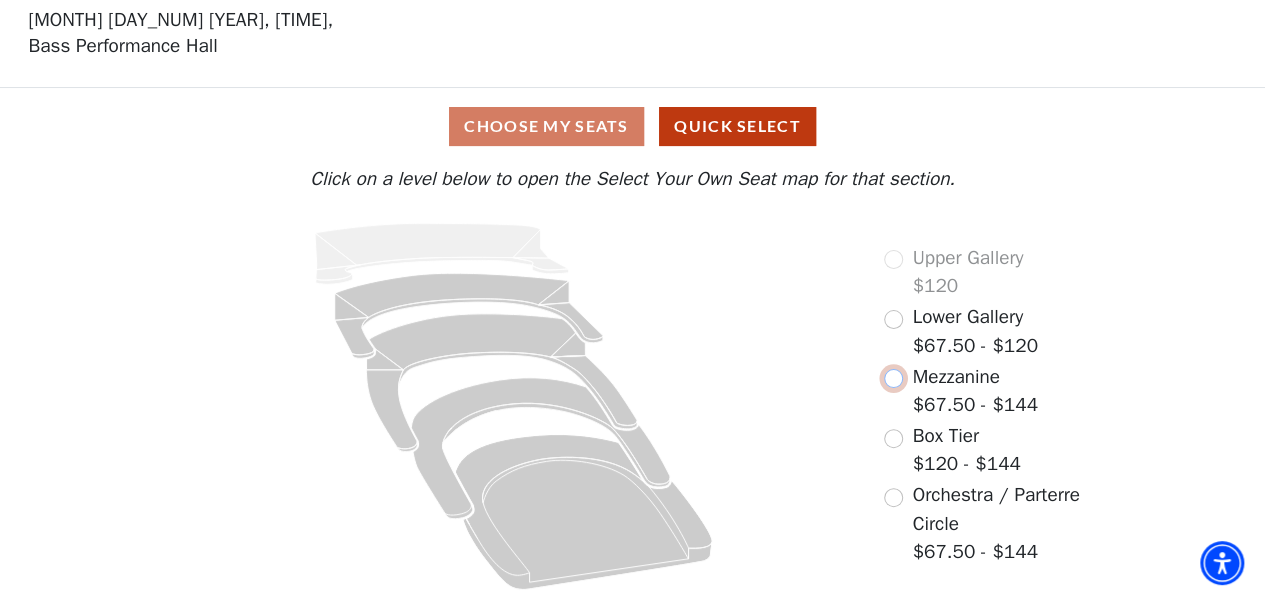click at bounding box center (893, 378) 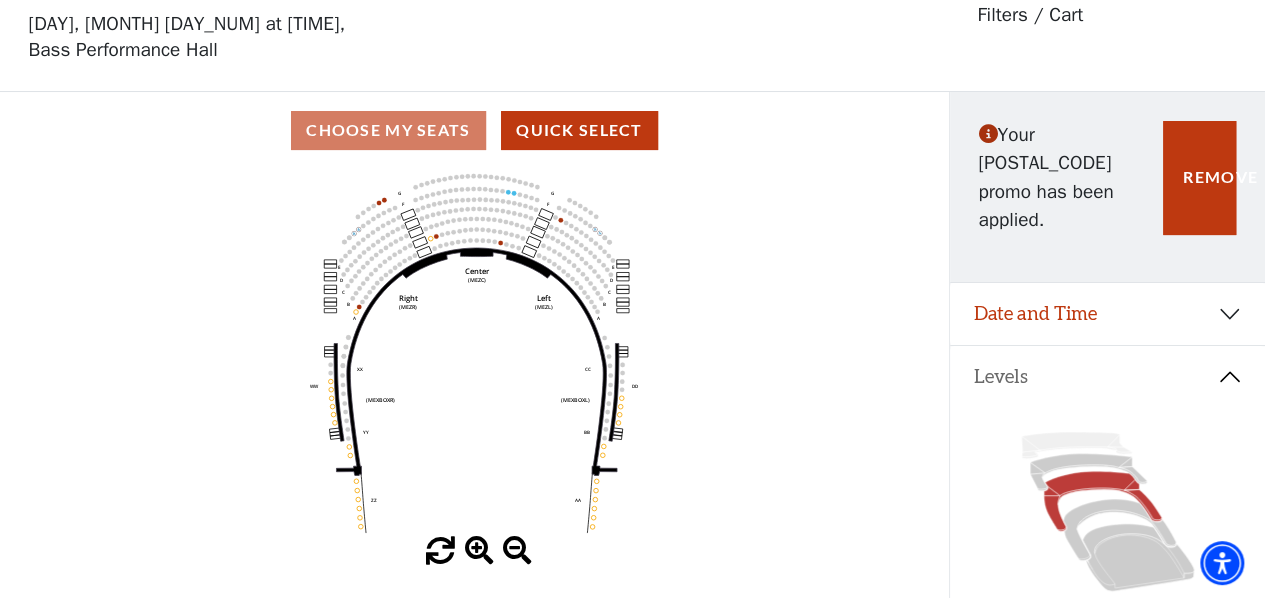 scroll, scrollTop: 92, scrollLeft: 0, axis: vertical 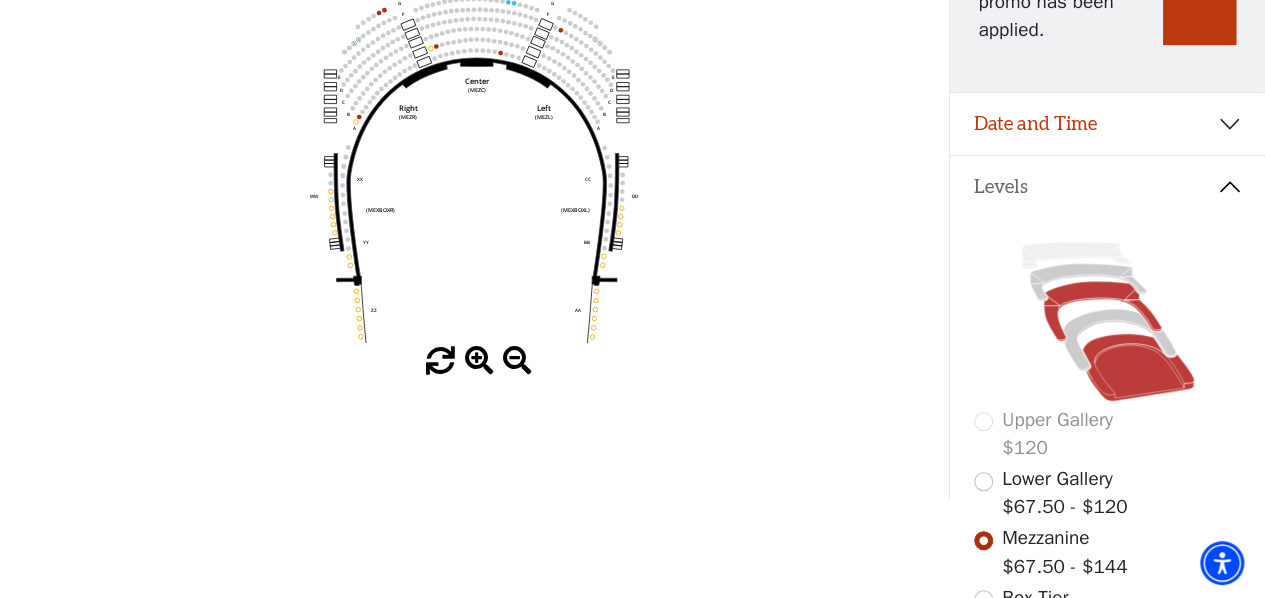 click 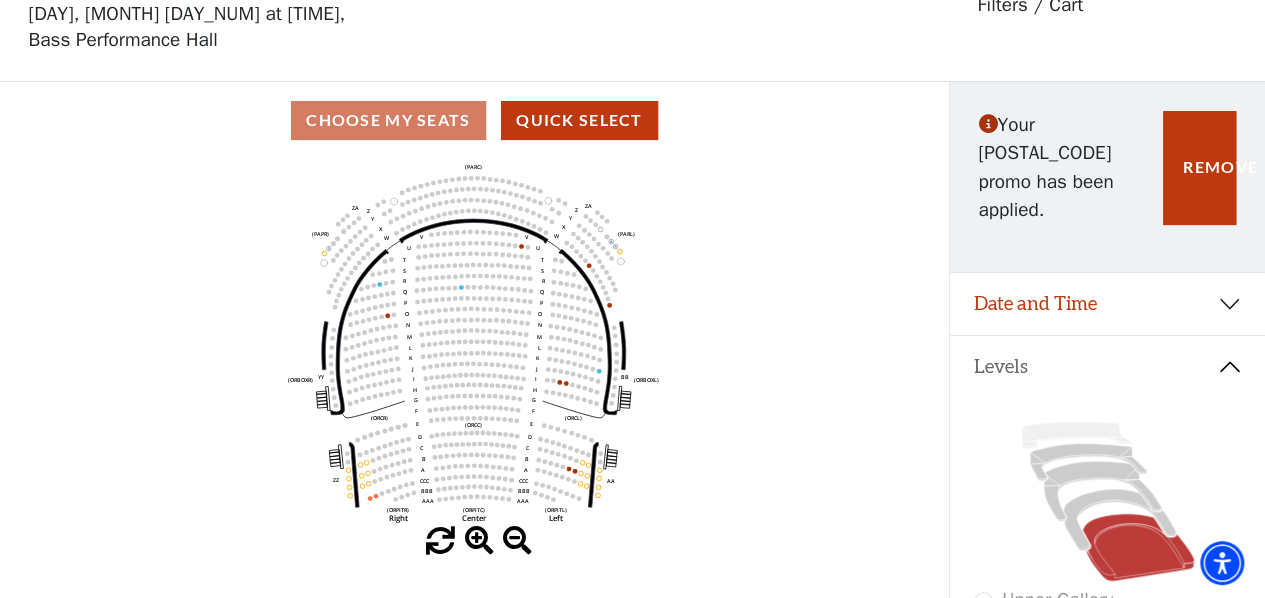 scroll, scrollTop: 92, scrollLeft: 0, axis: vertical 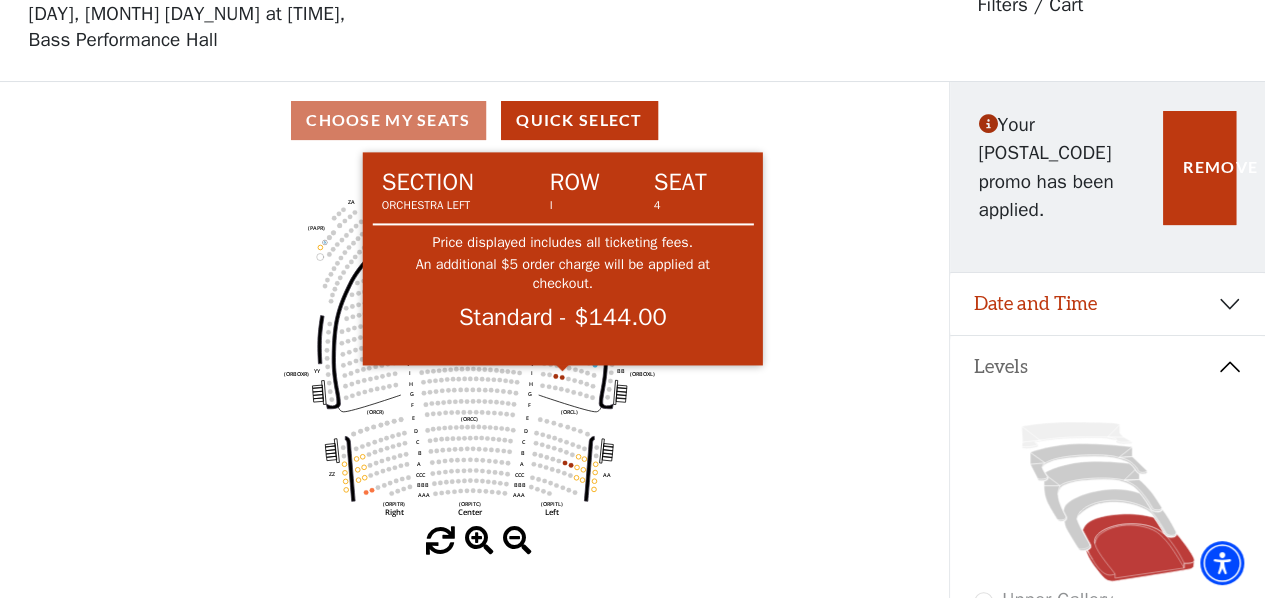 click 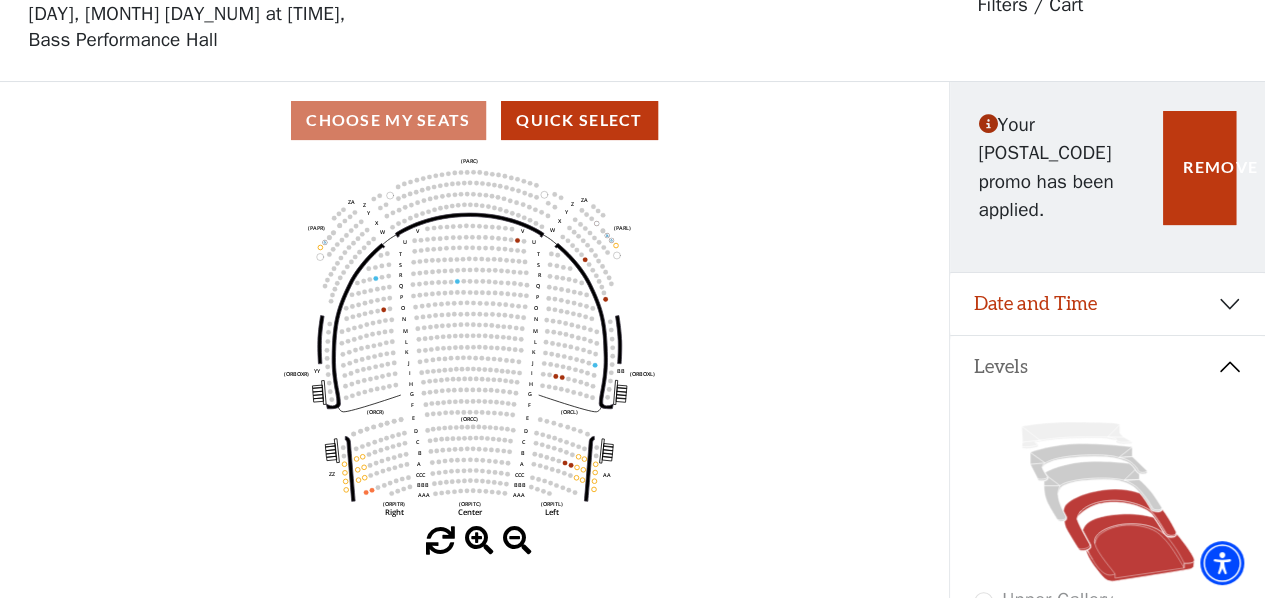 click 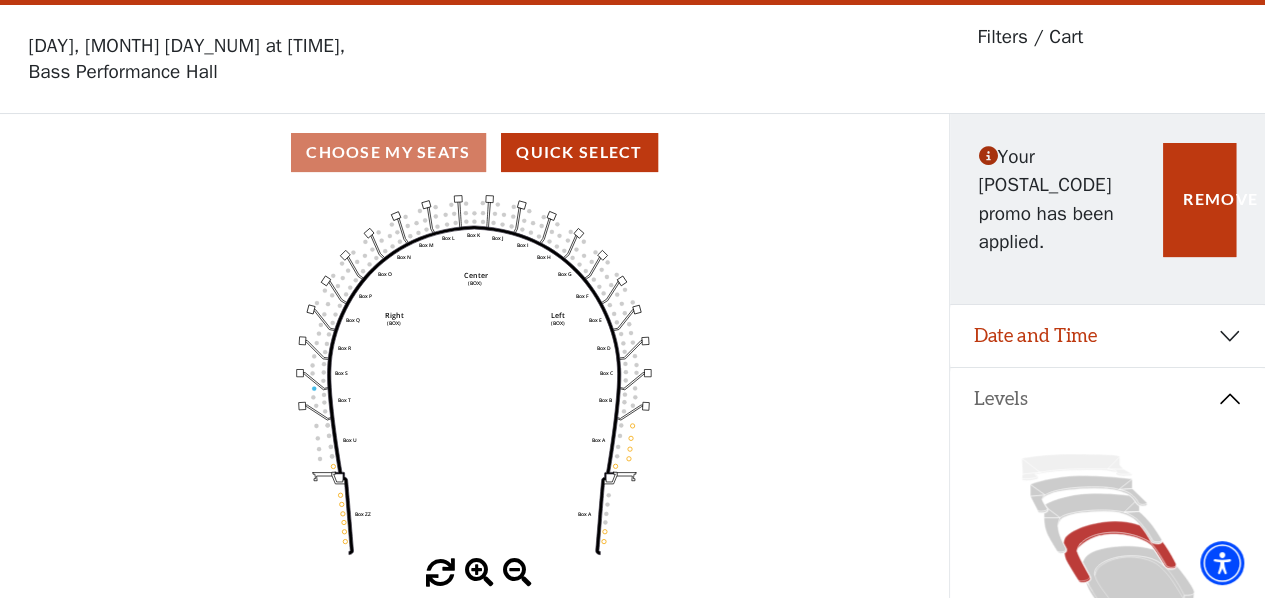 scroll, scrollTop: 92, scrollLeft: 0, axis: vertical 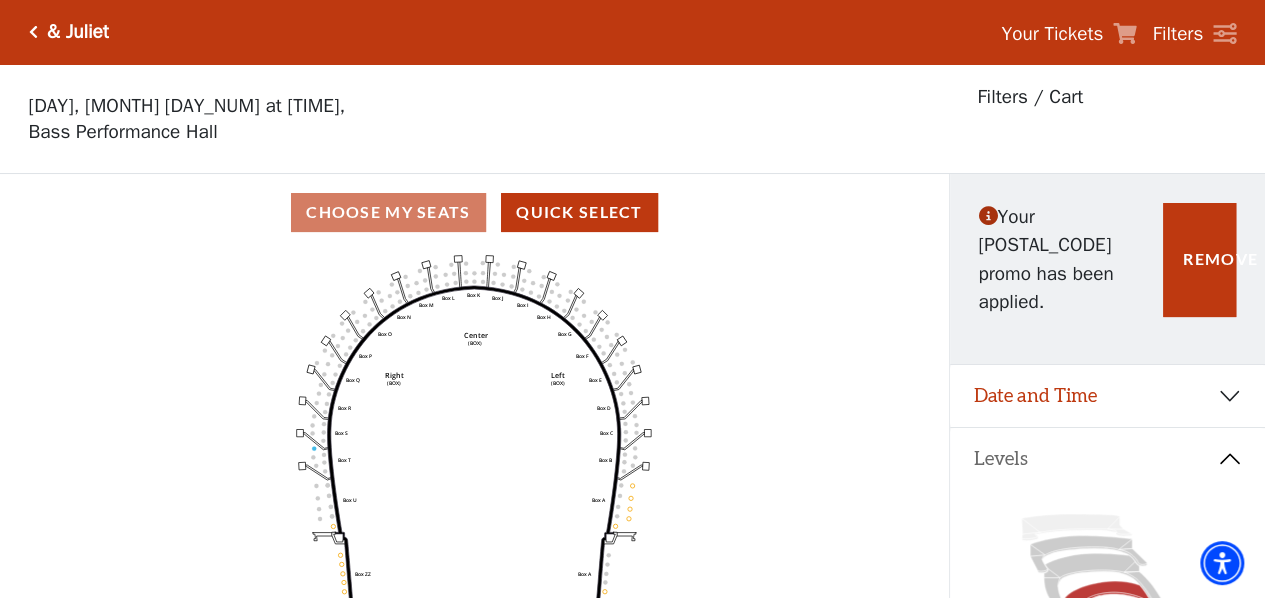 click at bounding box center [33, 32] 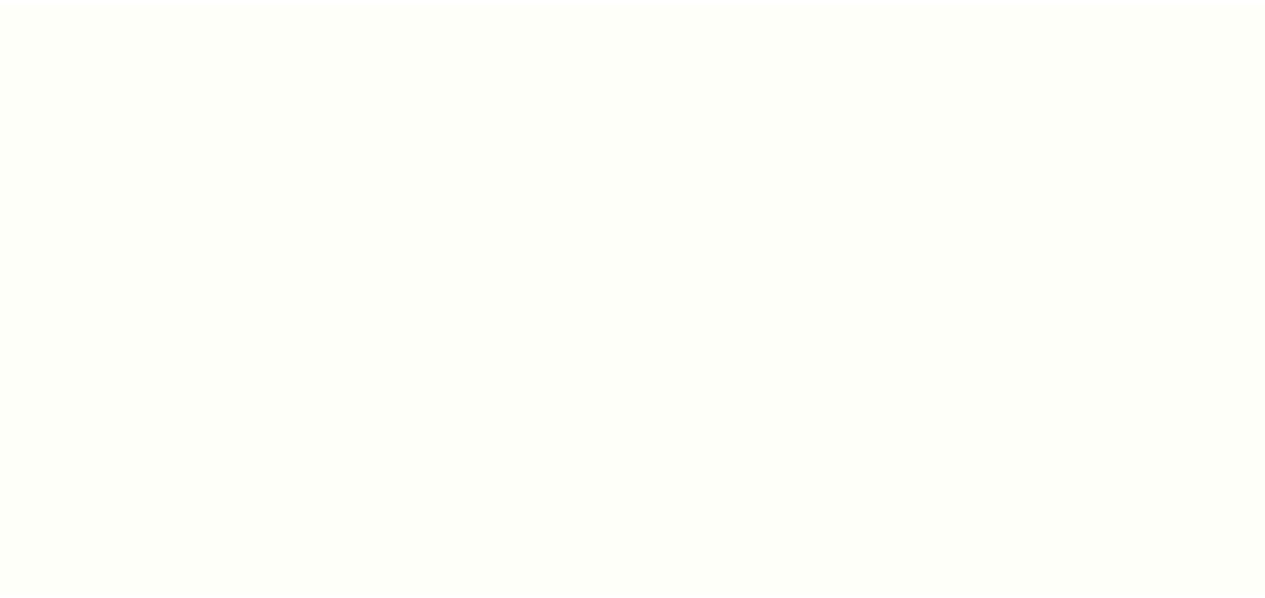 scroll, scrollTop: 0, scrollLeft: 0, axis: both 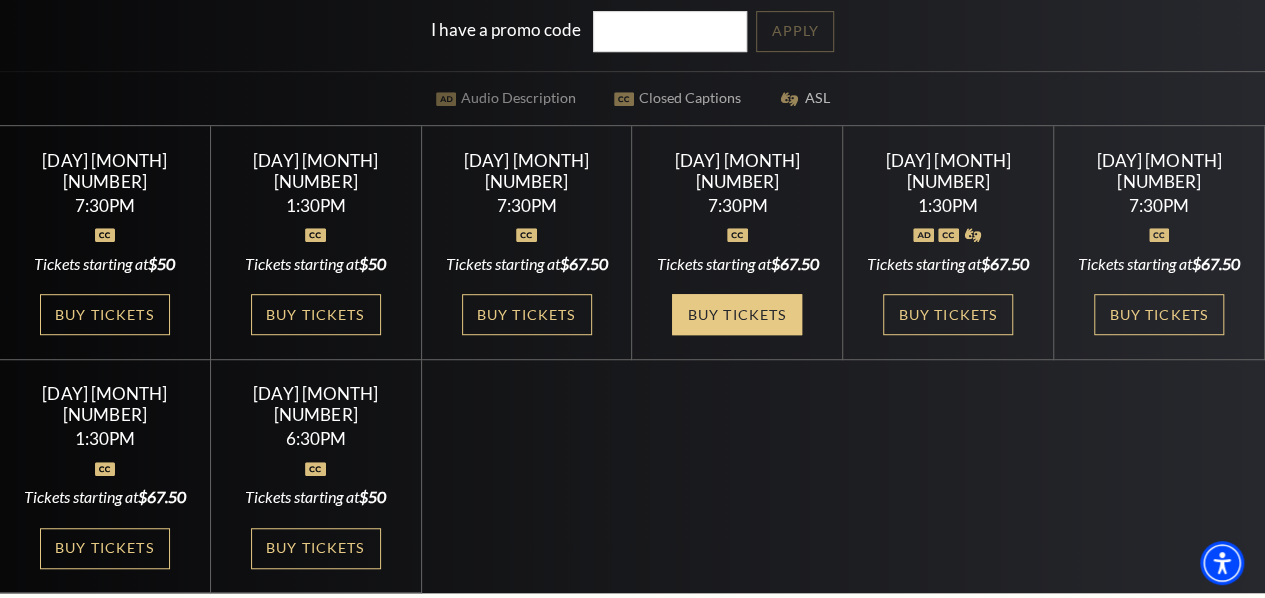 click on "Buy Tickets" at bounding box center [737, 314] 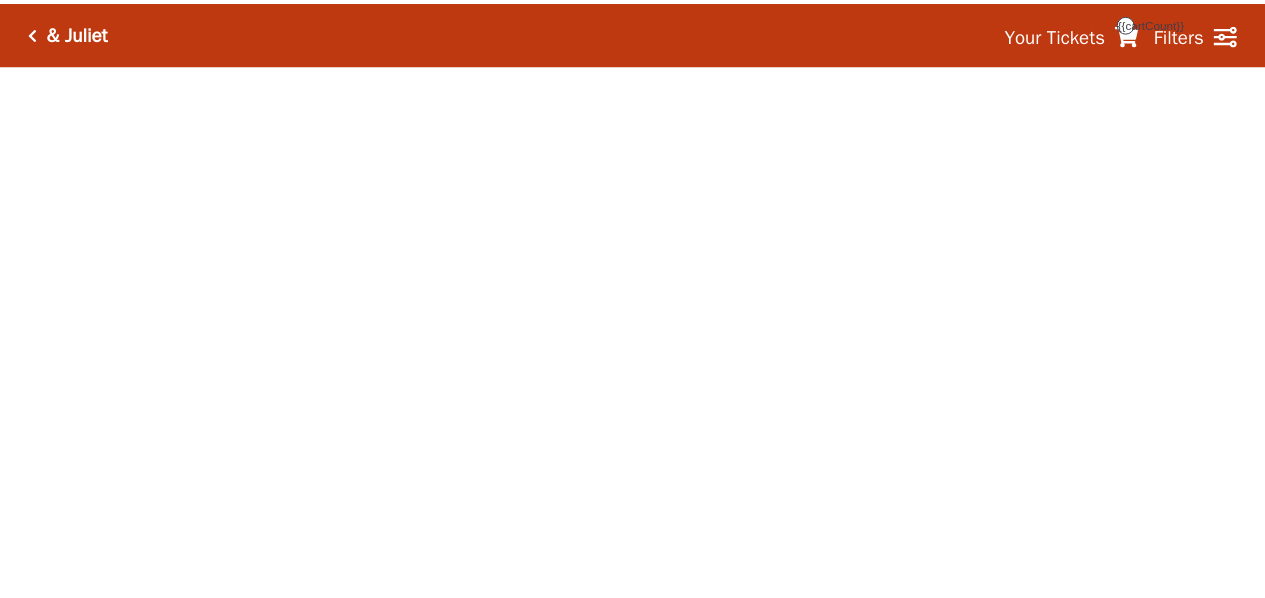 scroll, scrollTop: 0, scrollLeft: 0, axis: both 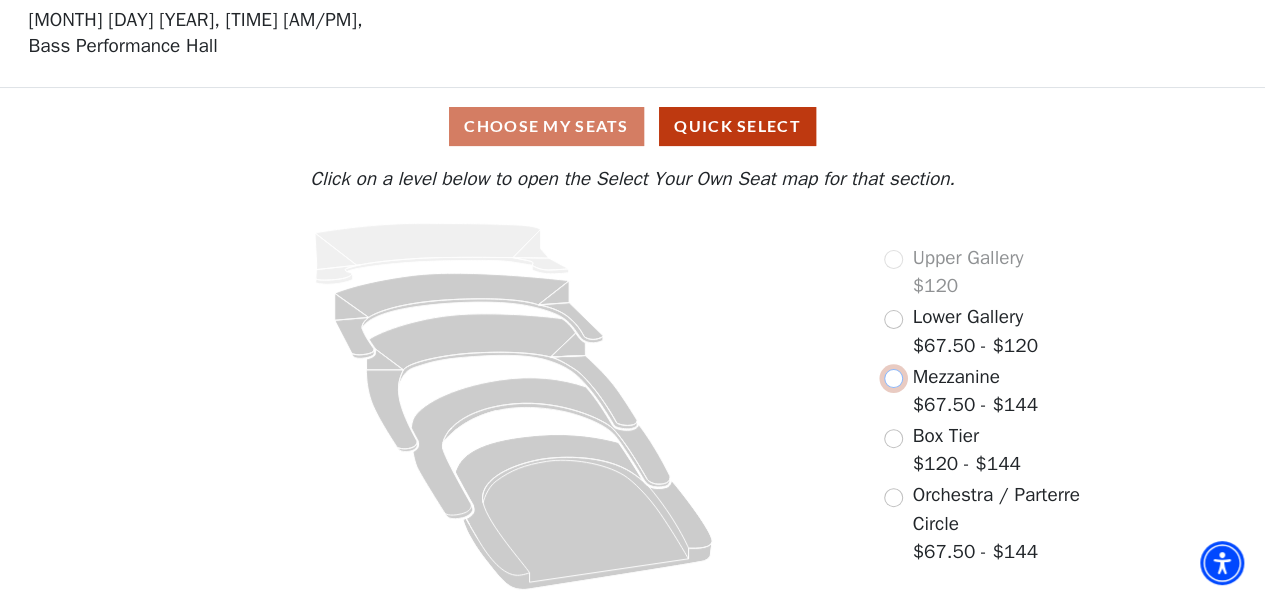 click at bounding box center [893, 378] 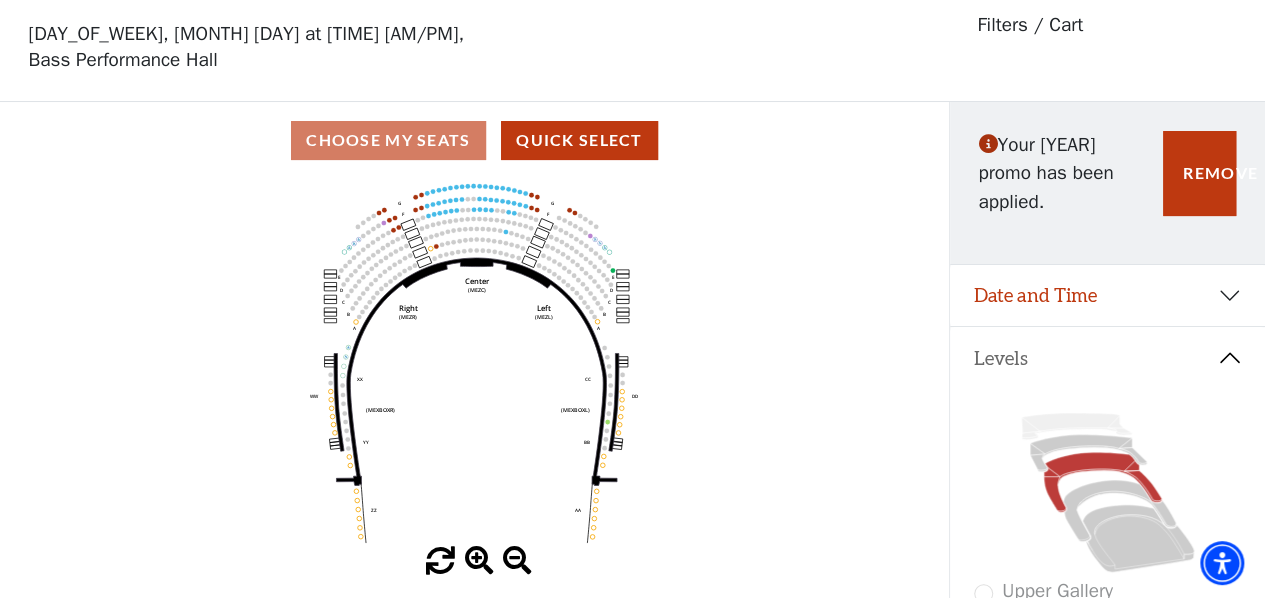scroll, scrollTop: 92, scrollLeft: 0, axis: vertical 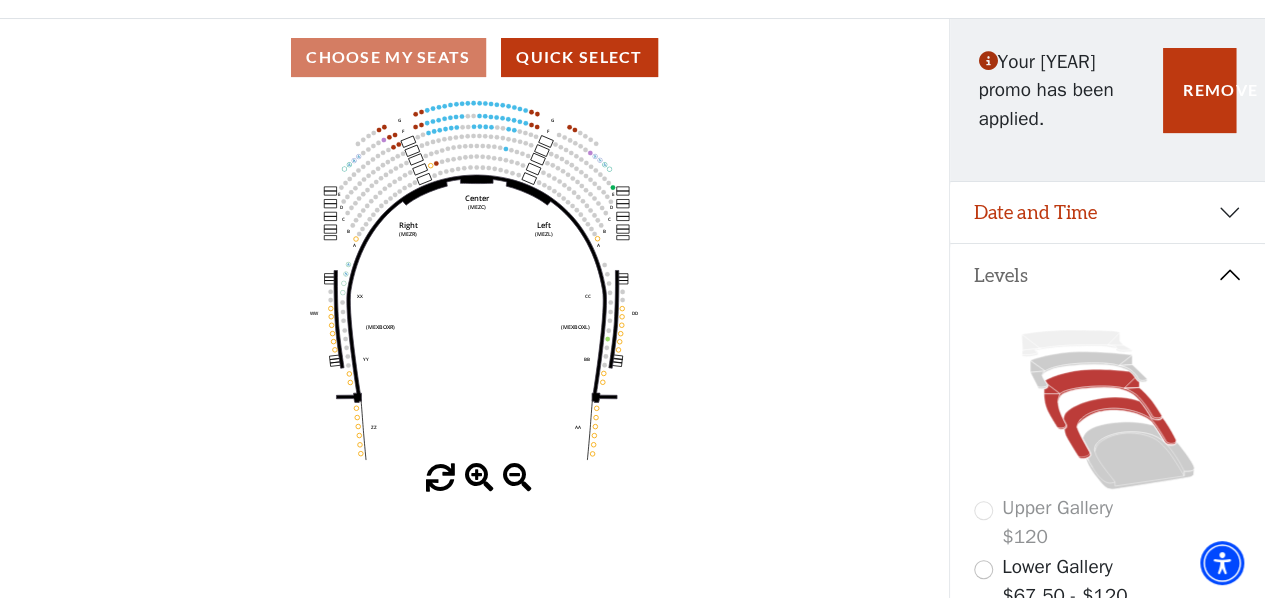 click 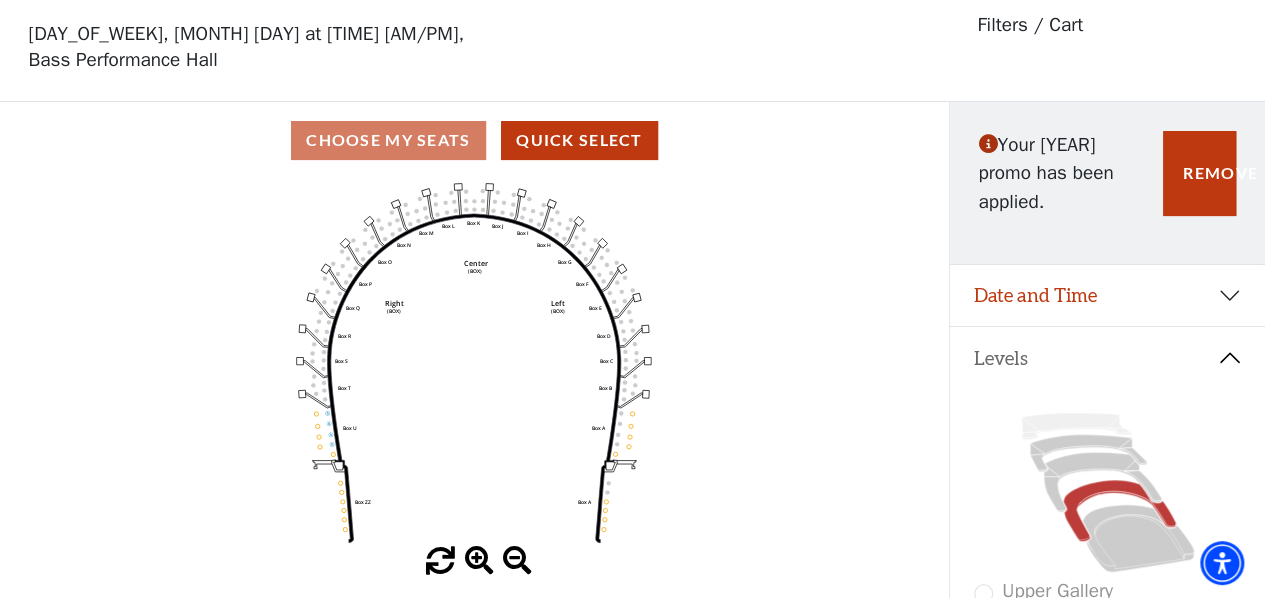scroll, scrollTop: 92, scrollLeft: 0, axis: vertical 